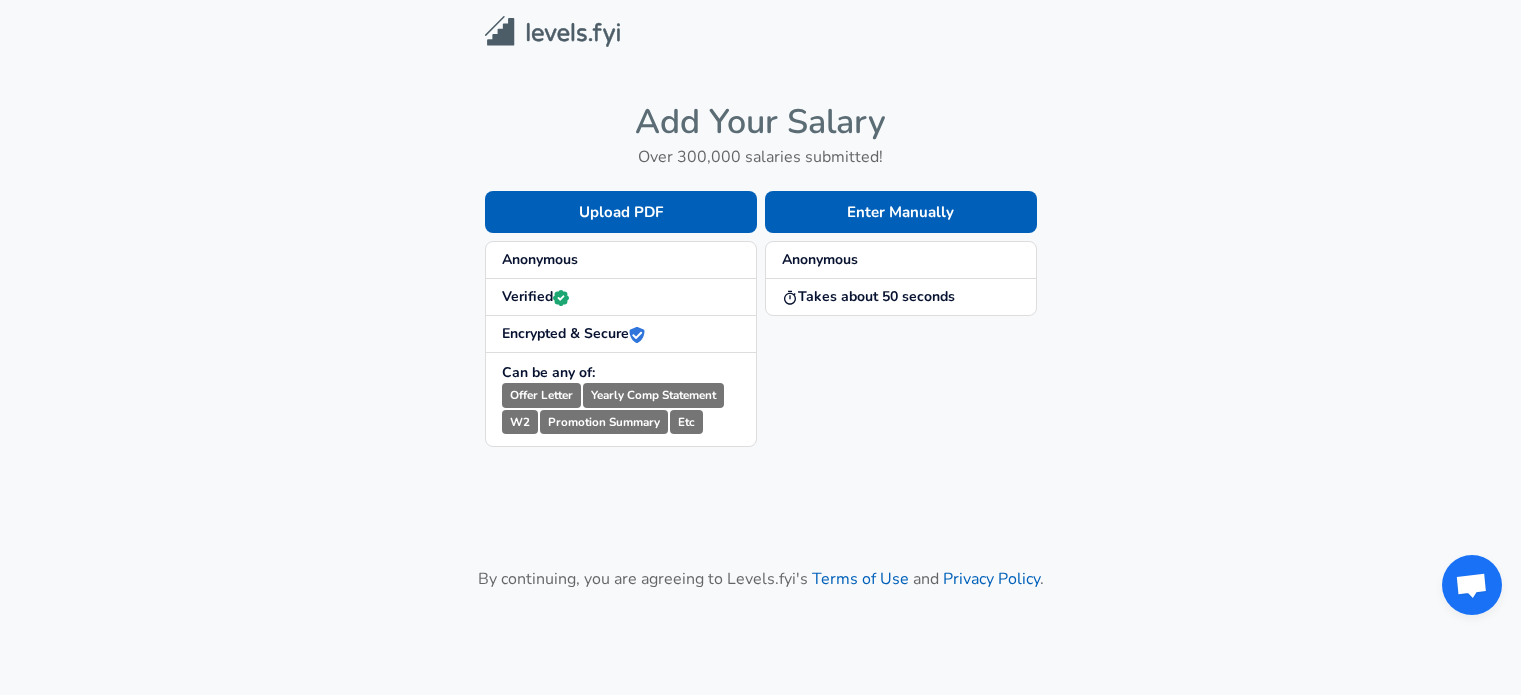scroll, scrollTop: 0, scrollLeft: 0, axis: both 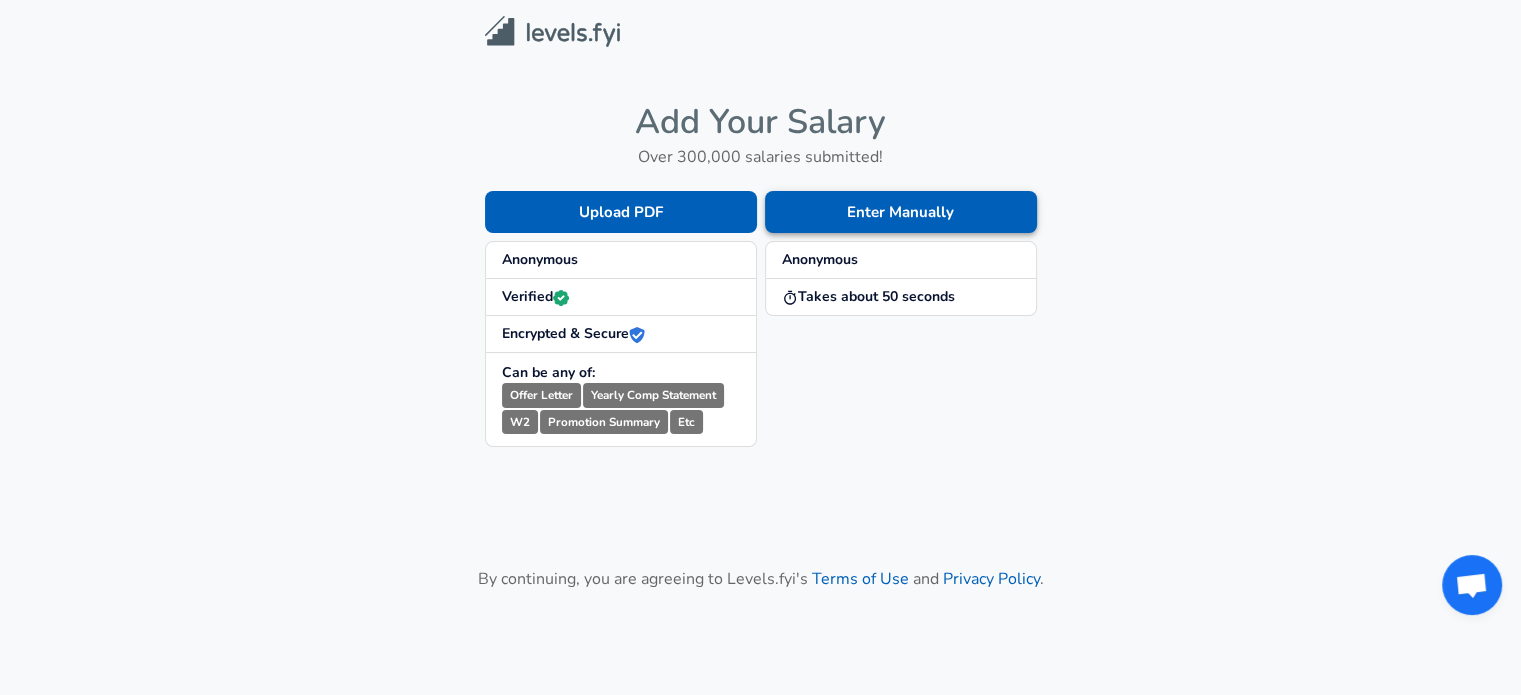click on "Enter Manually" at bounding box center [901, 212] 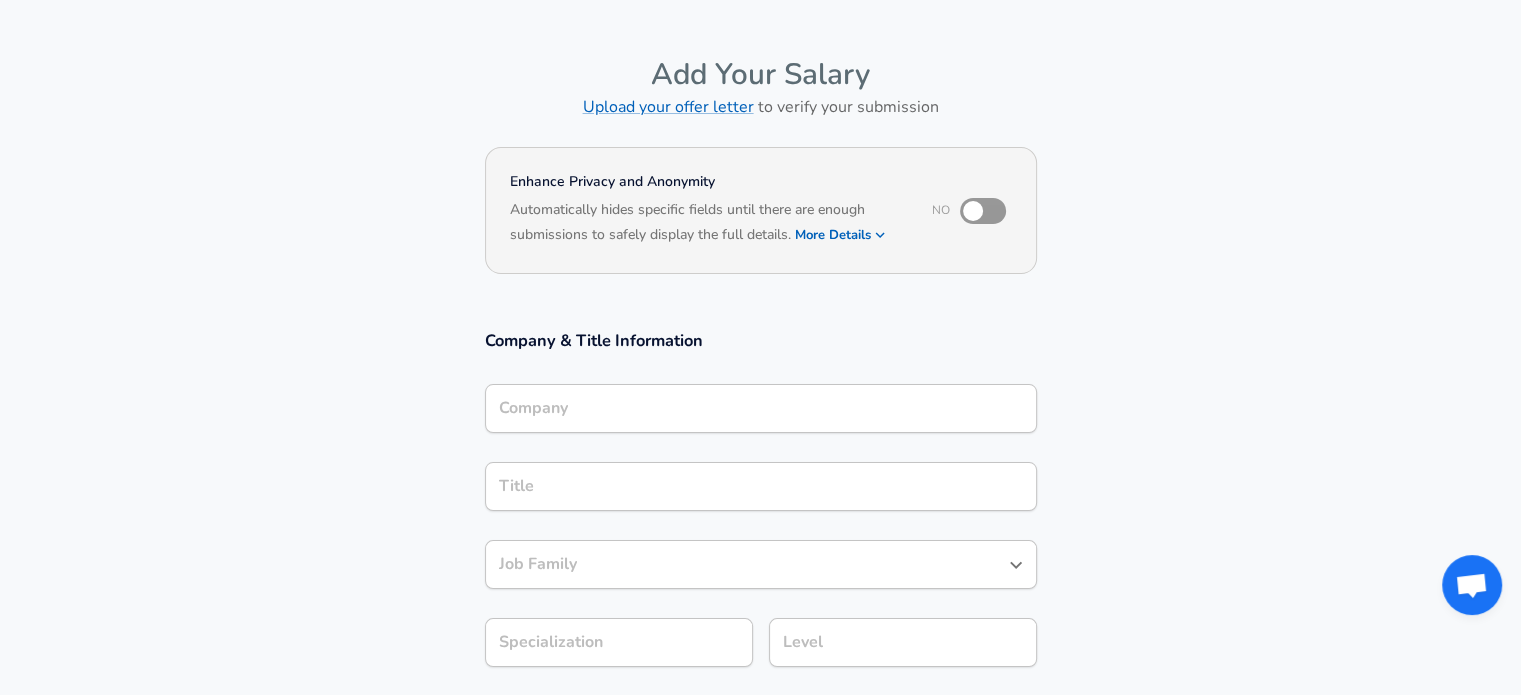 scroll, scrollTop: 0, scrollLeft: 0, axis: both 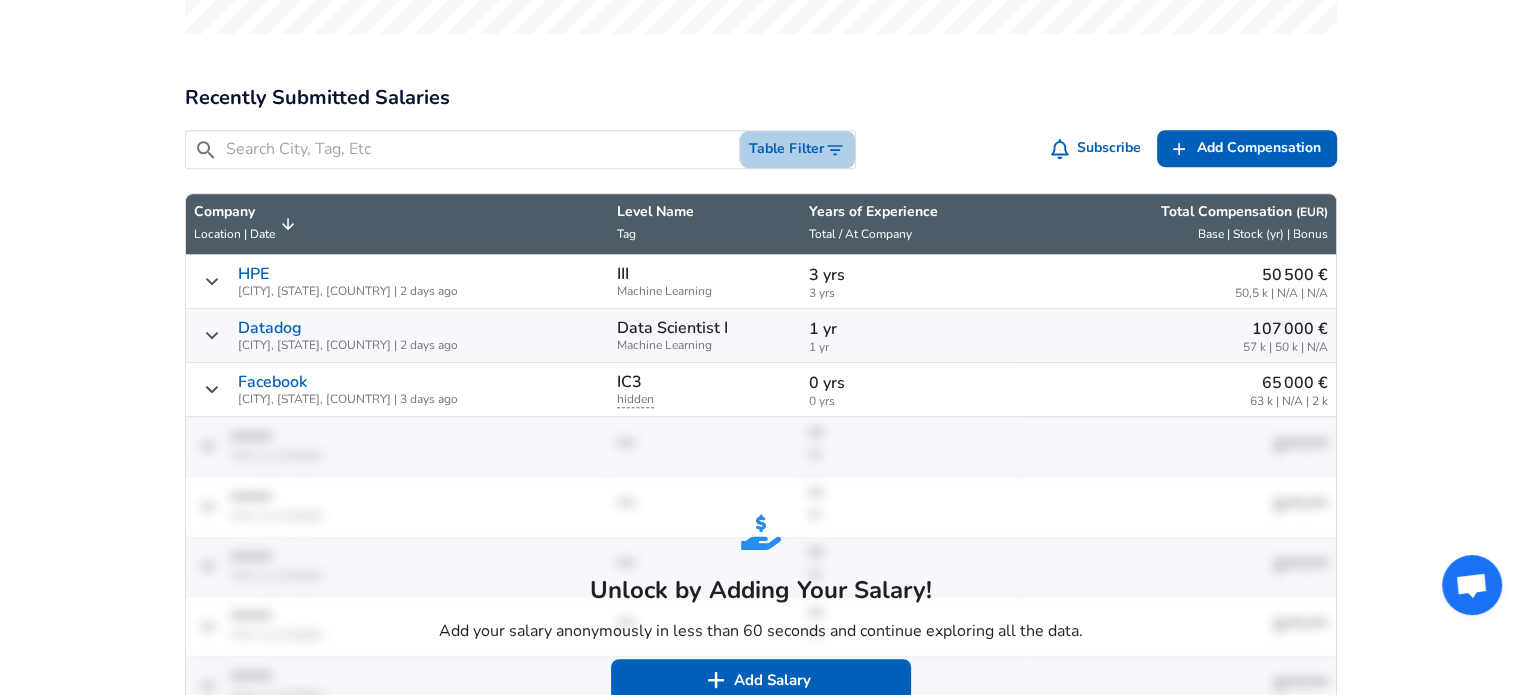 click on "Table Filter" at bounding box center [797, 149] 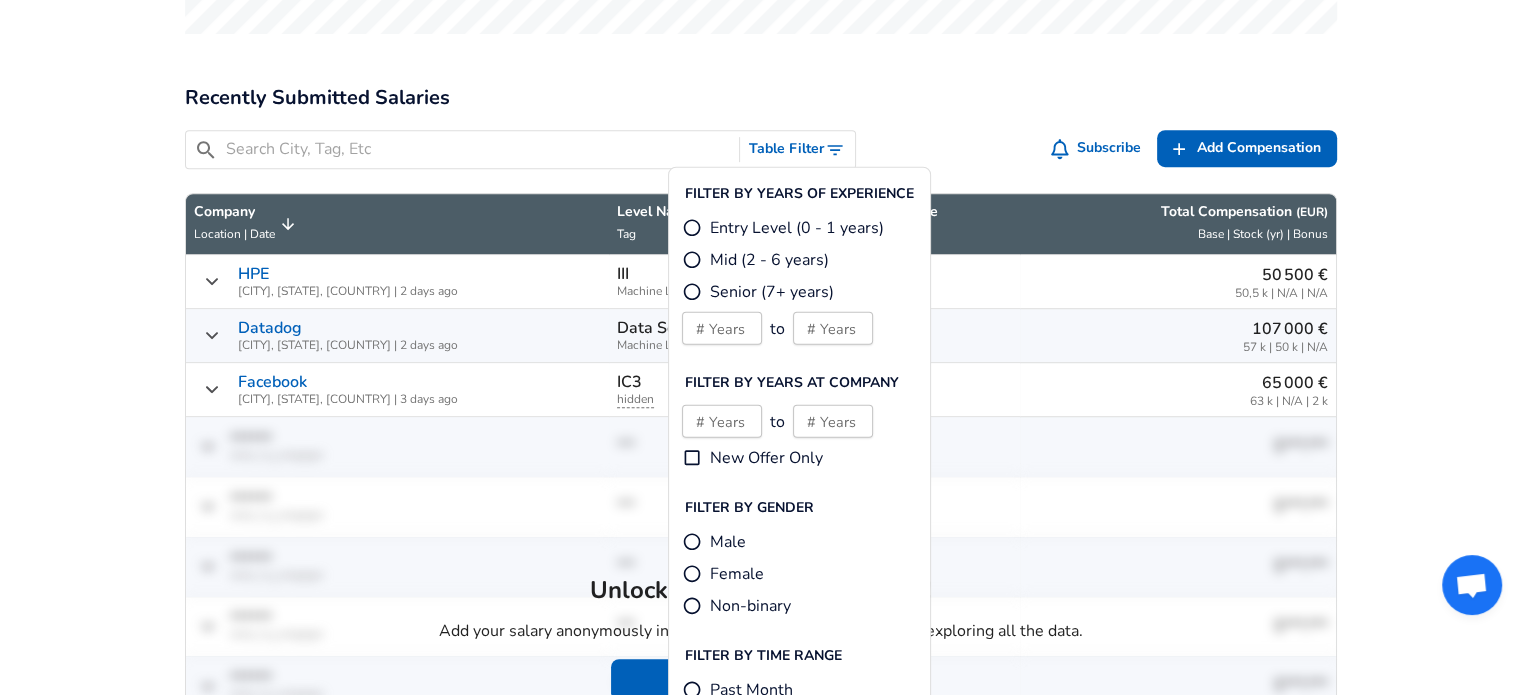 click on "Entry Level (0 - 1 years)" at bounding box center (797, 228) 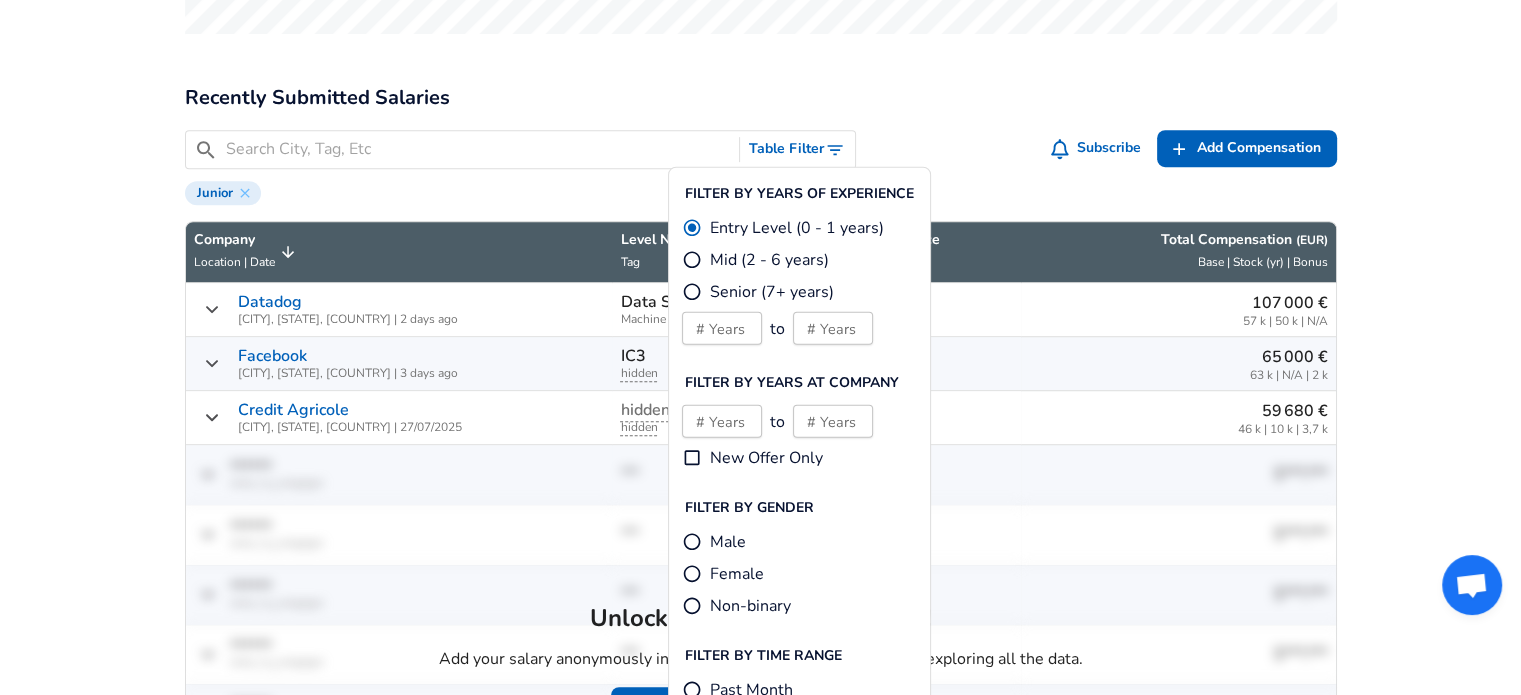 click on "​ Table Filter Subscribe Add Add Comp Add Compensation Junior" at bounding box center (753, 159) 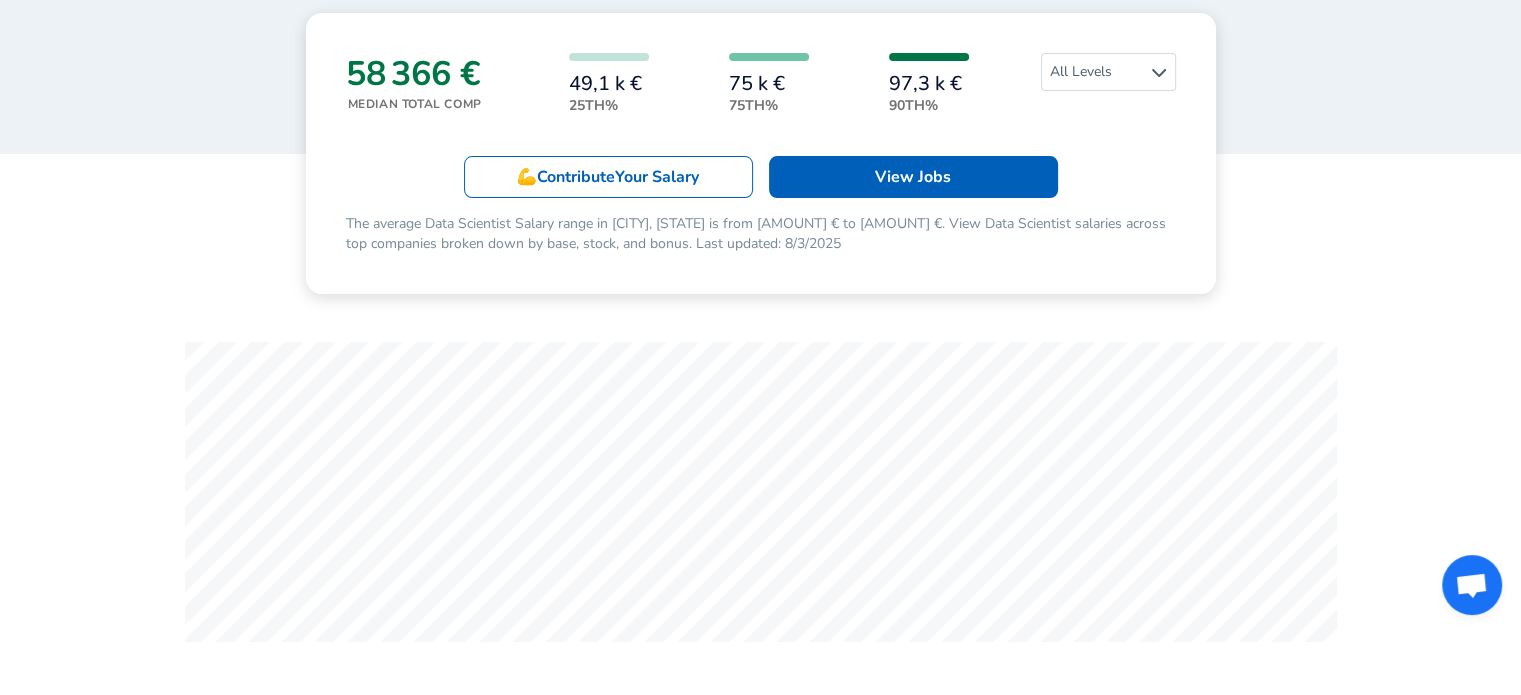 scroll, scrollTop: 0, scrollLeft: 0, axis: both 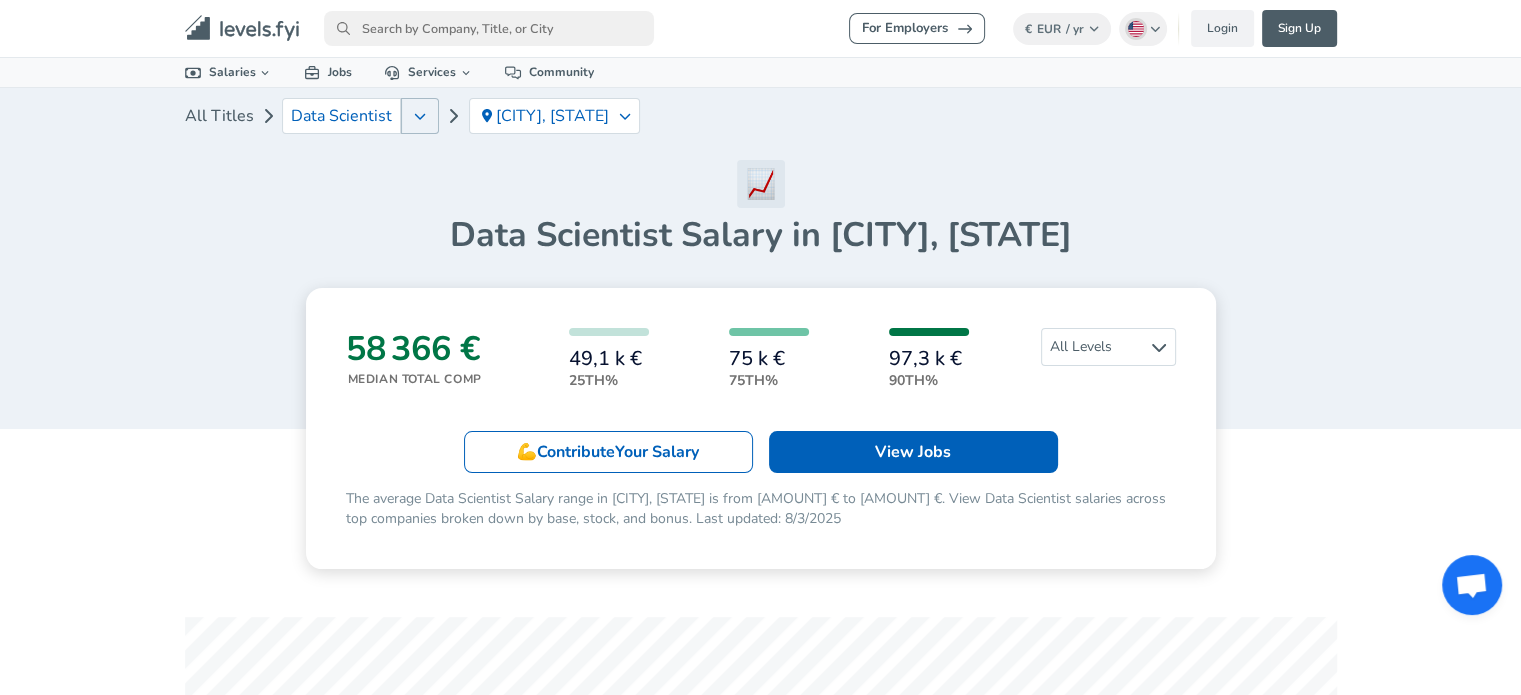 click 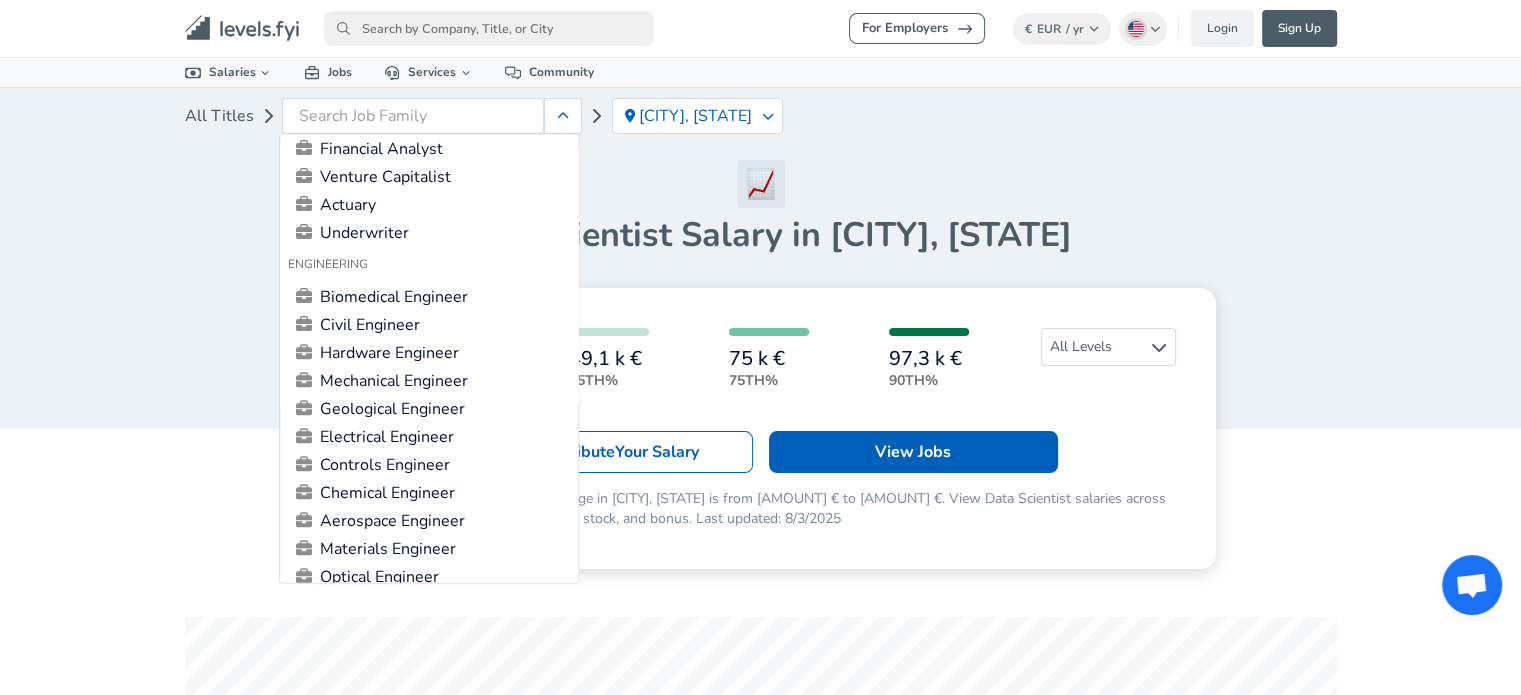 scroll, scrollTop: 0, scrollLeft: 0, axis: both 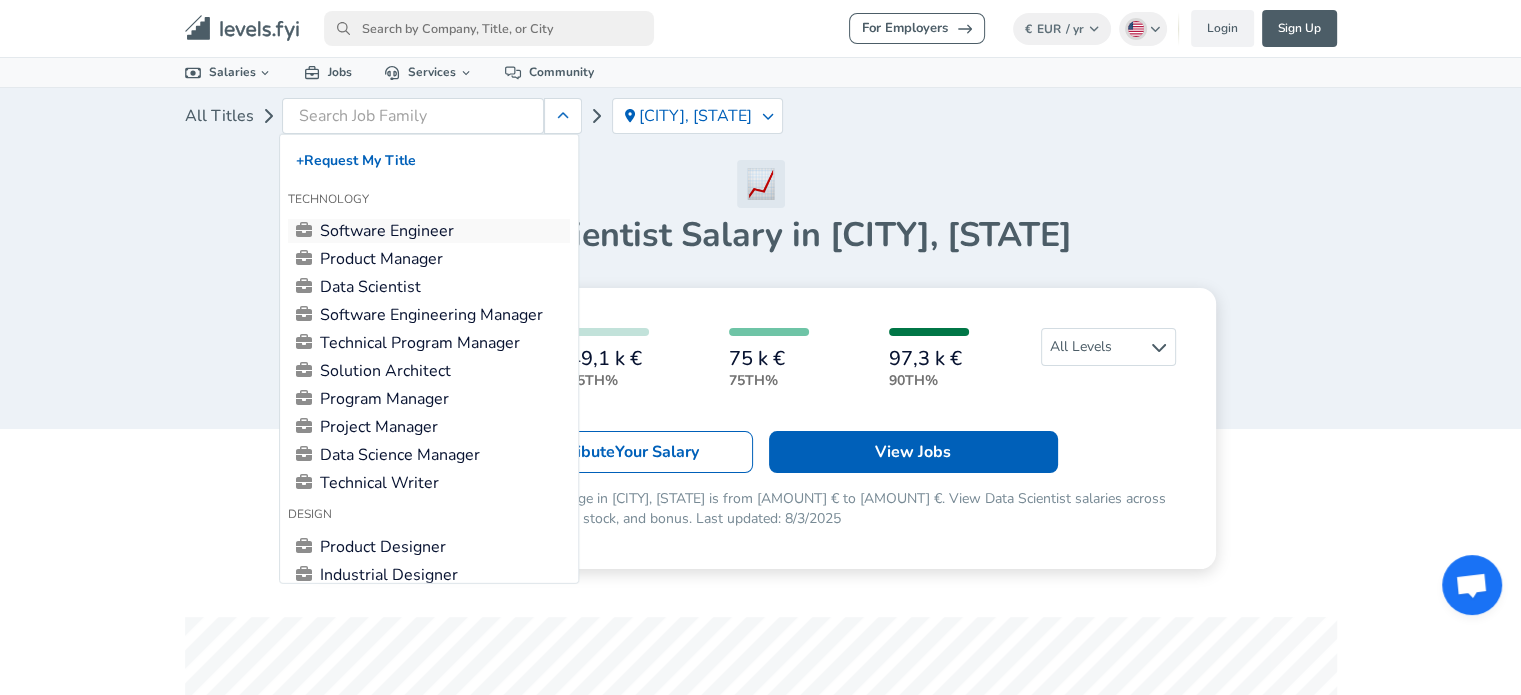 click on "Software Engineer" at bounding box center (429, 231) 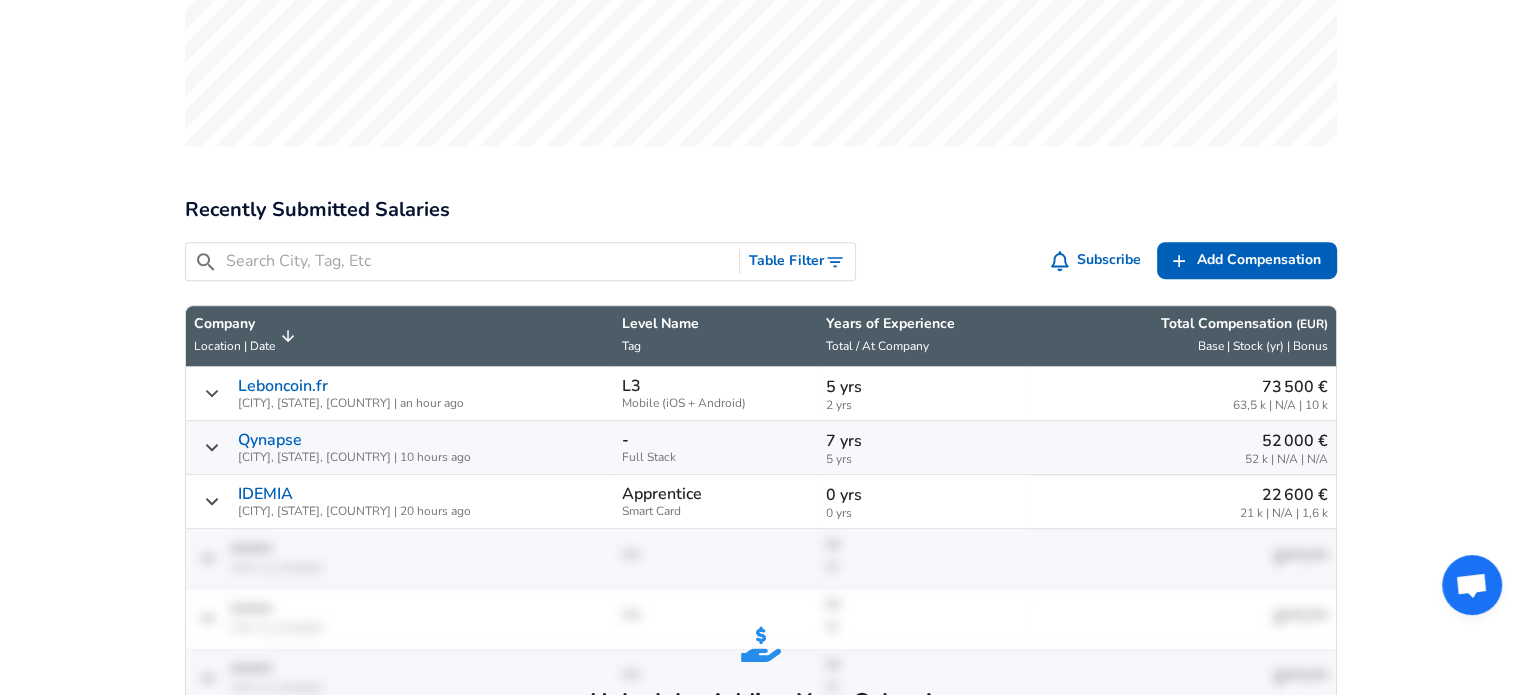 scroll, scrollTop: 856, scrollLeft: 0, axis: vertical 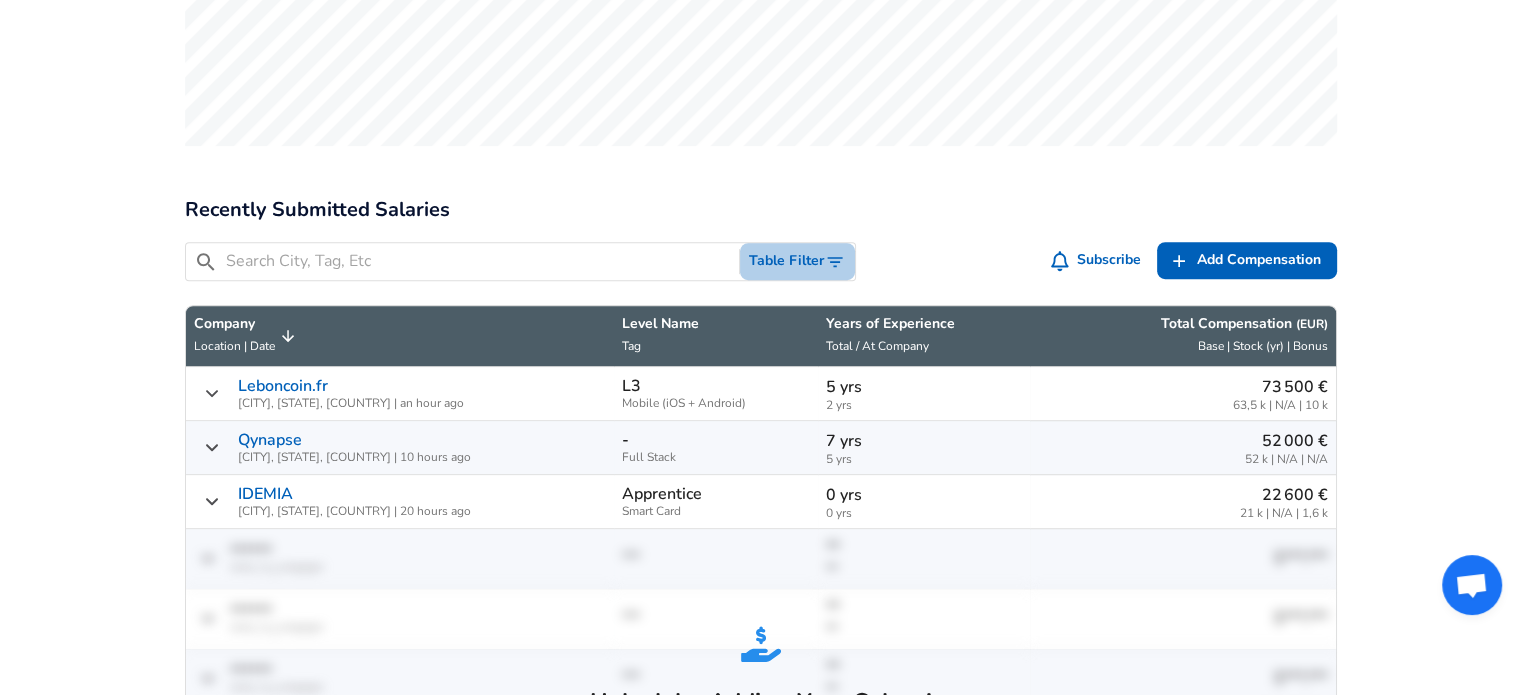 click on "Table Filter" at bounding box center [797, 261] 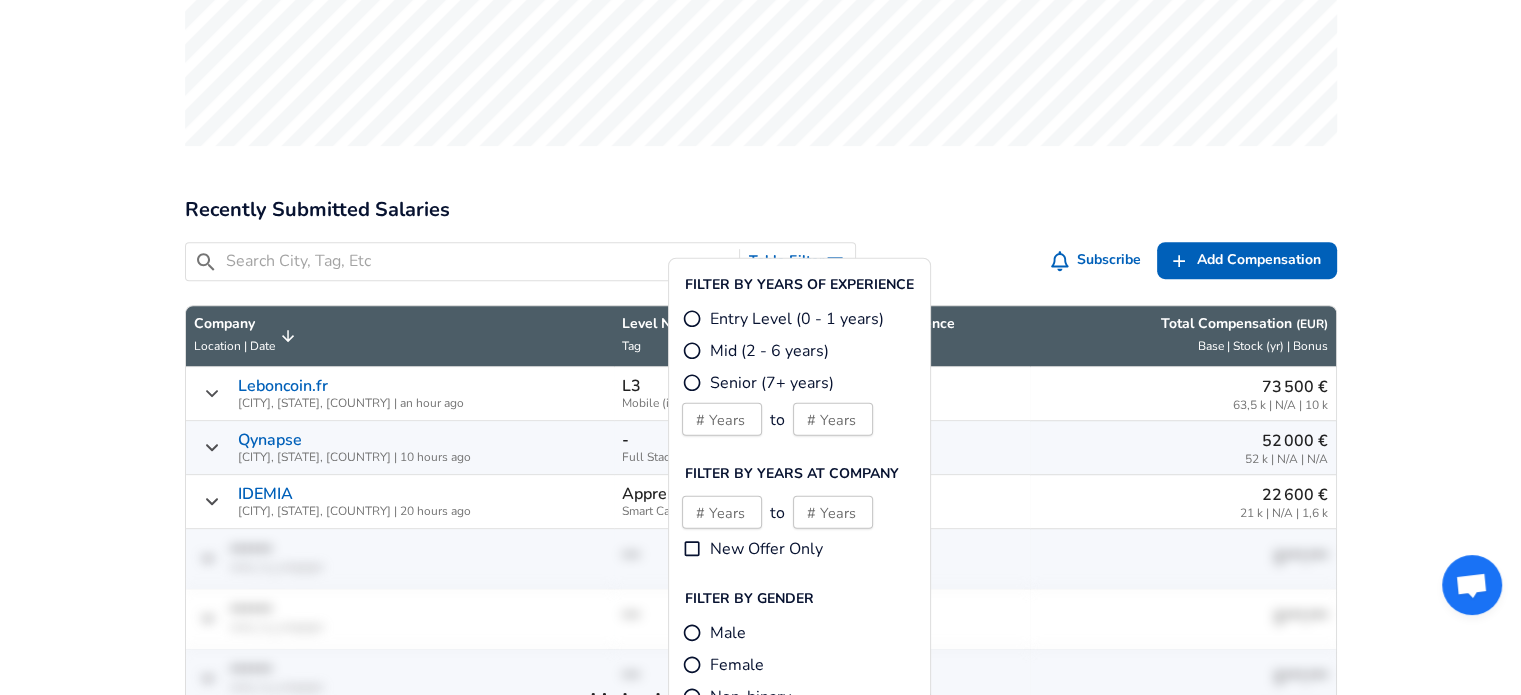 click on "Entry Level (0 - 1 years)" at bounding box center [797, 319] 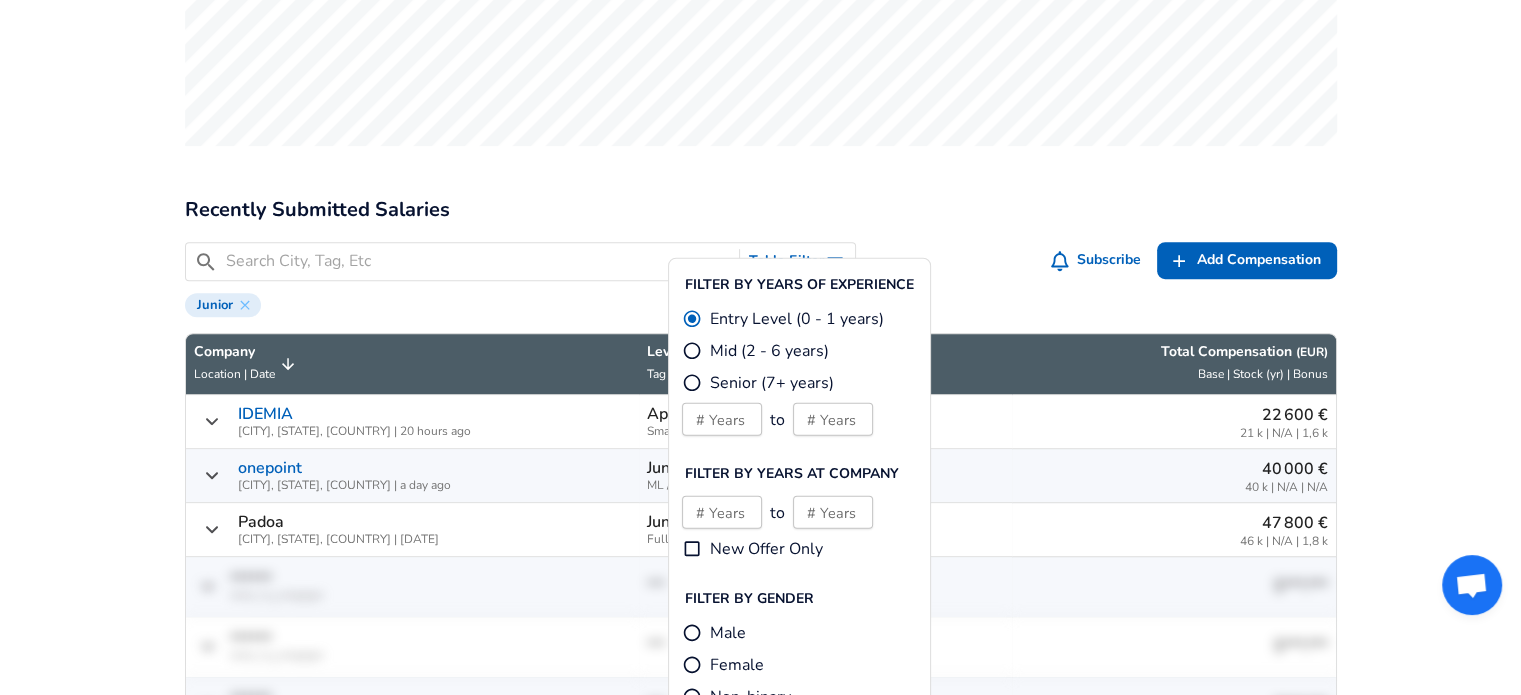 click on "​ Table Filter Subscribe Add Add Comp Add Compensation" at bounding box center (761, 261) 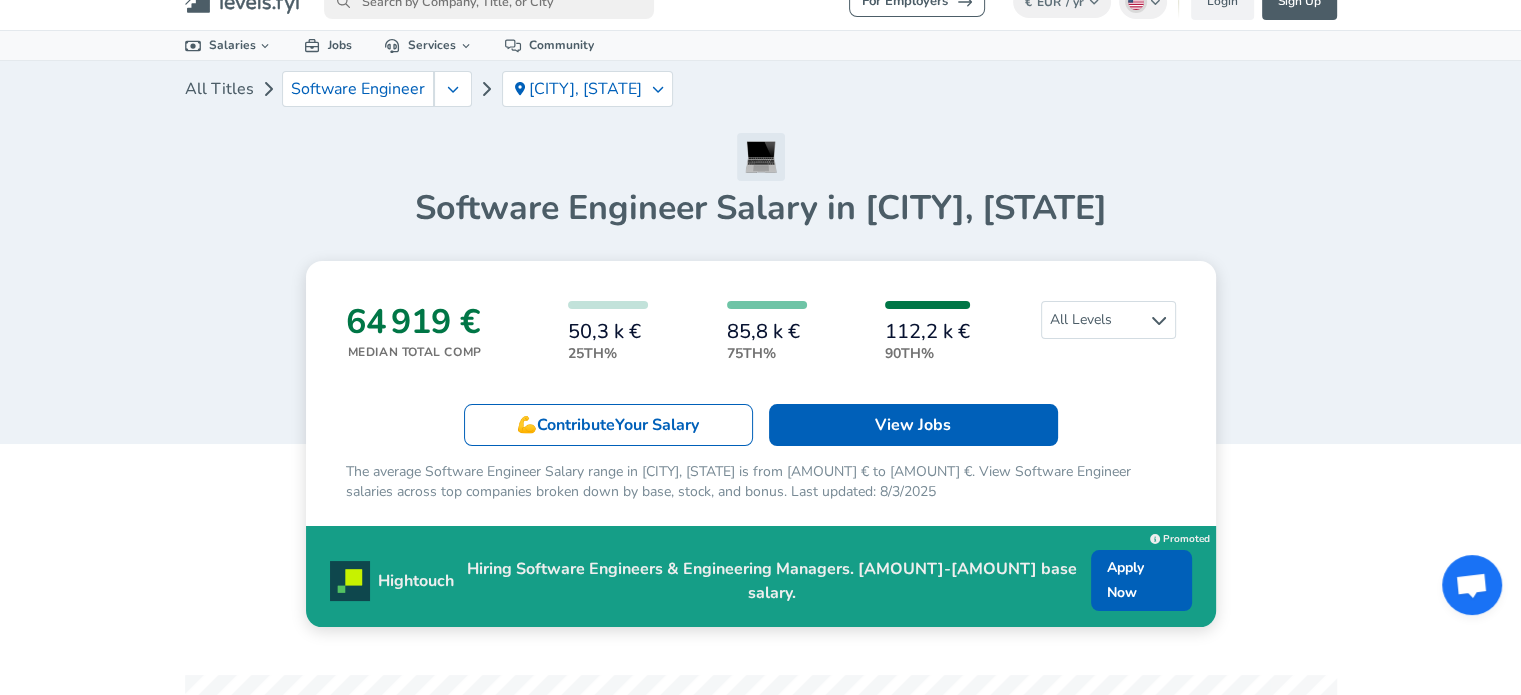 scroll, scrollTop: 0, scrollLeft: 0, axis: both 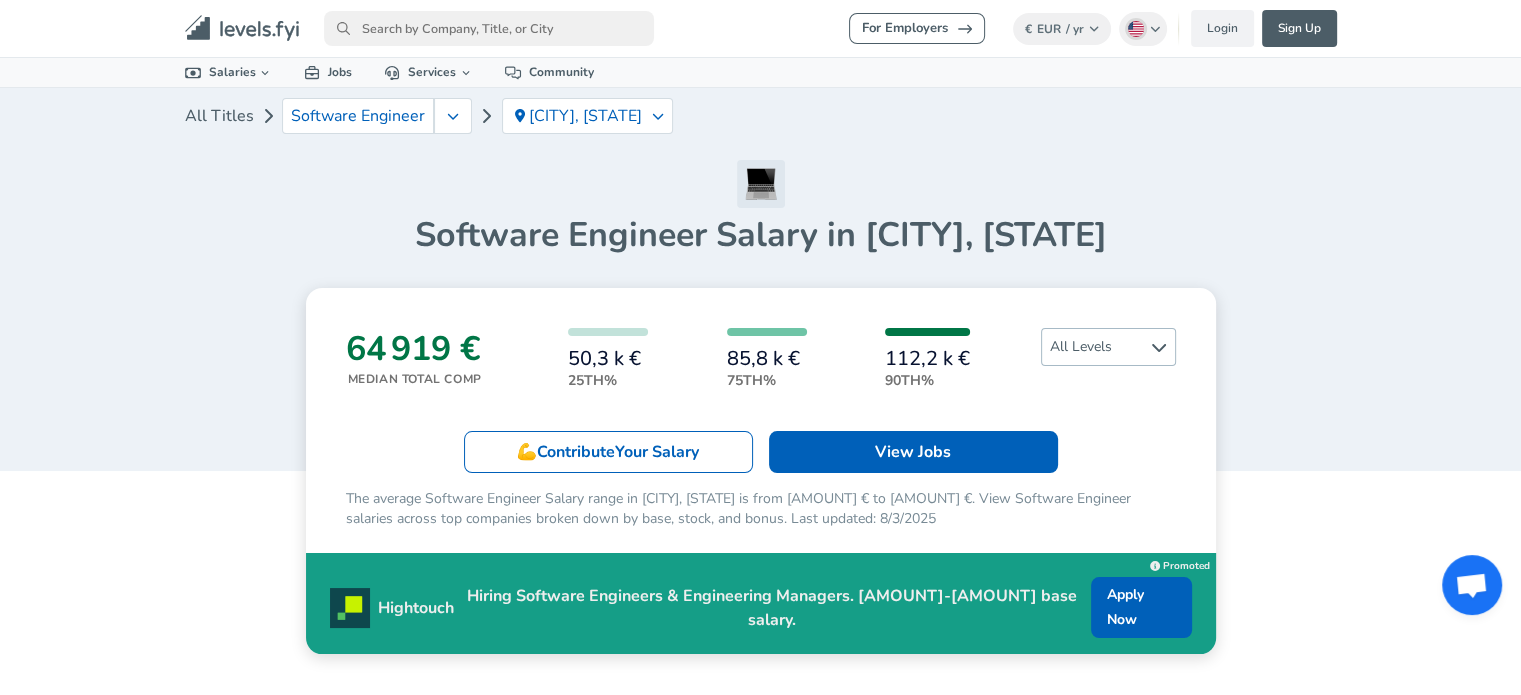 click on "All Levels" at bounding box center (1108, 347) 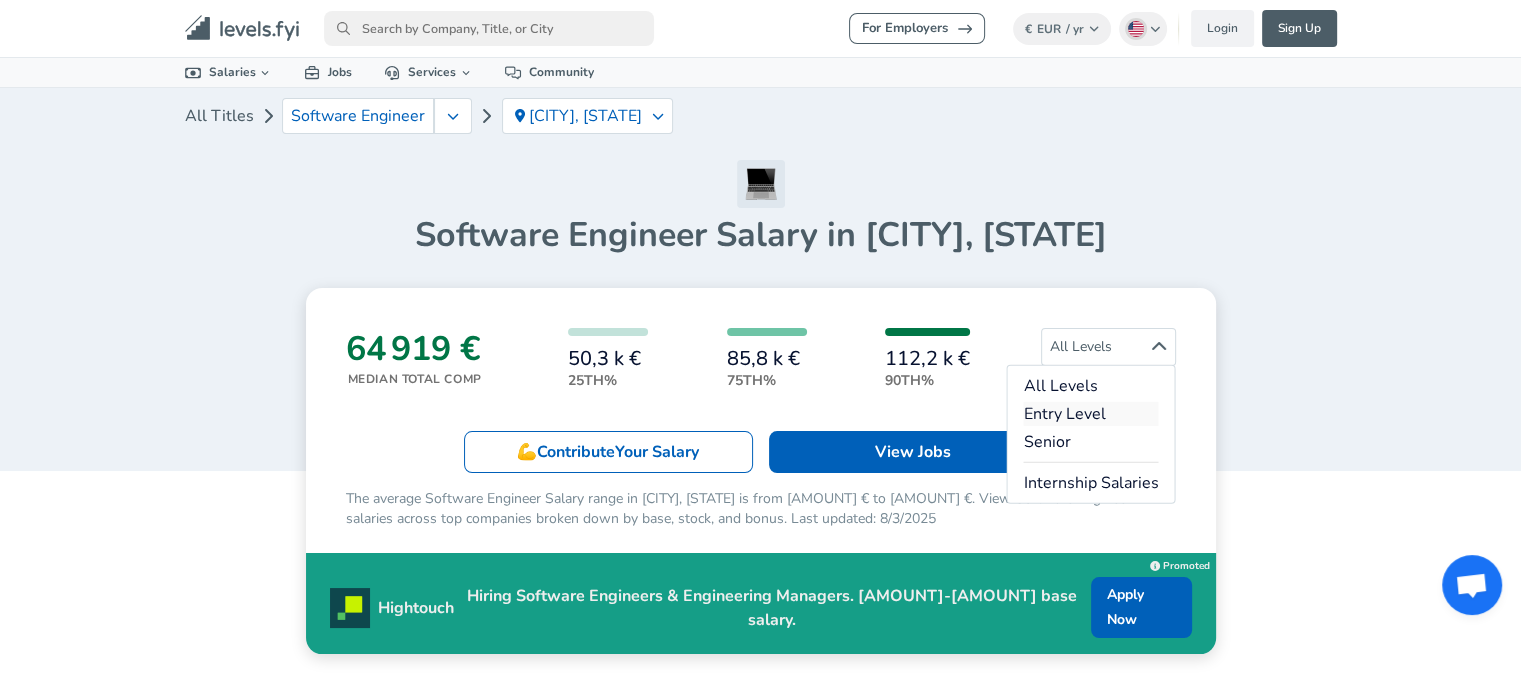 click on "Entry Level" at bounding box center [1090, 414] 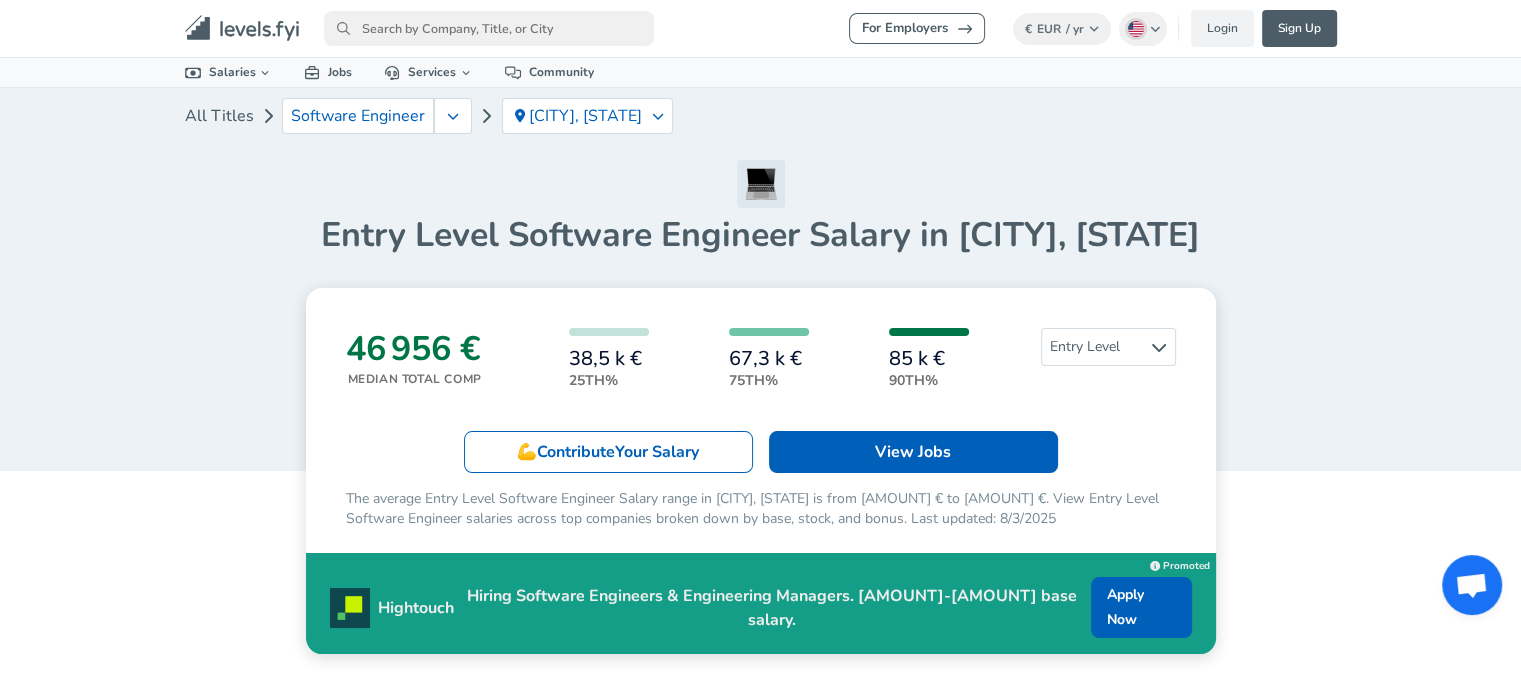 scroll, scrollTop: 4, scrollLeft: 0, axis: vertical 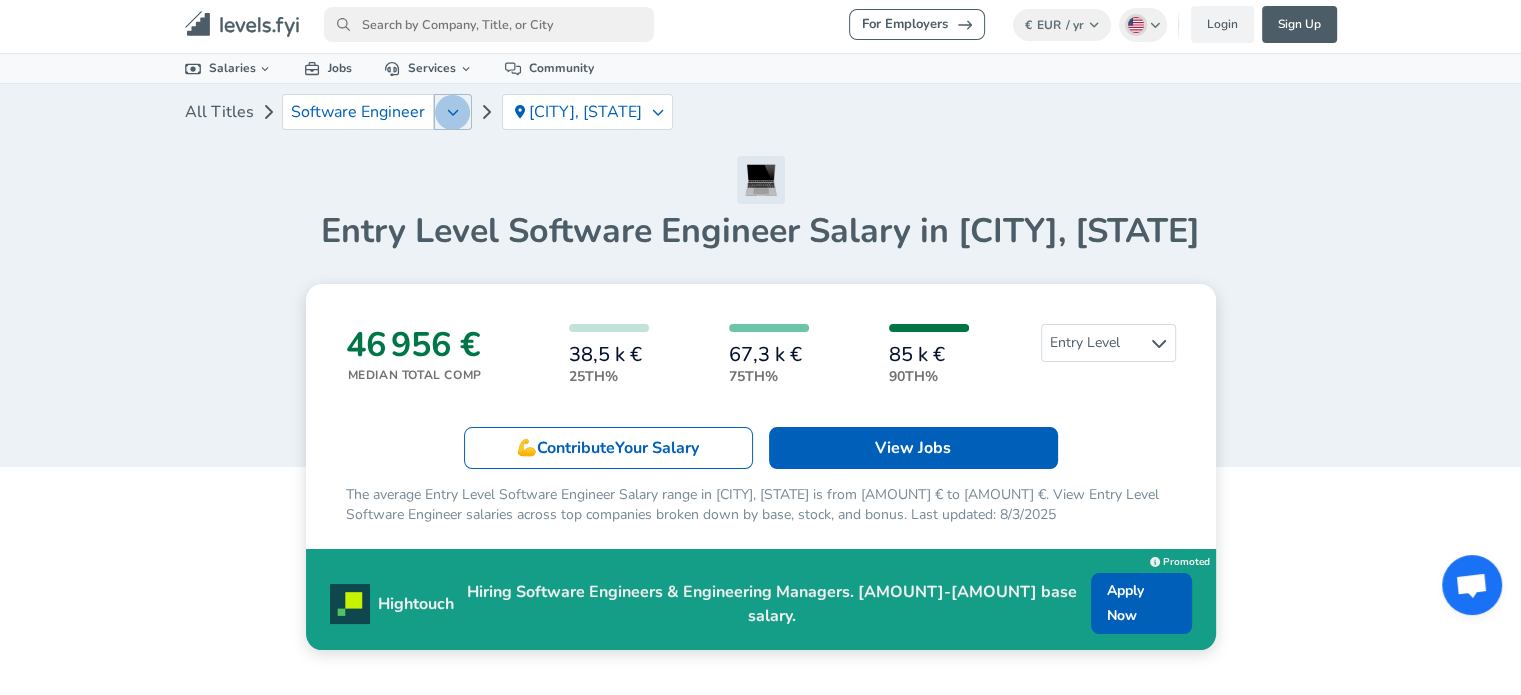 click at bounding box center [453, 112] 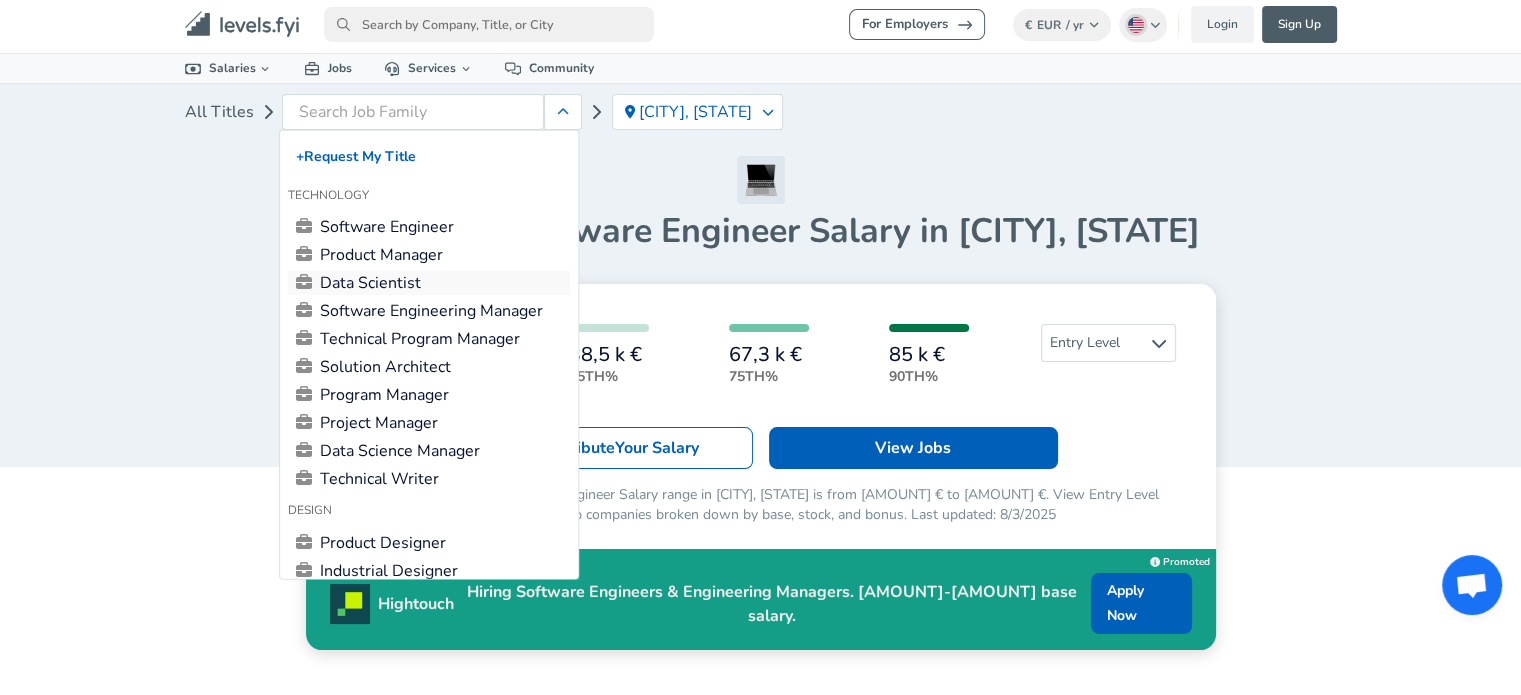 click on "Data Scientist" at bounding box center (429, 283) 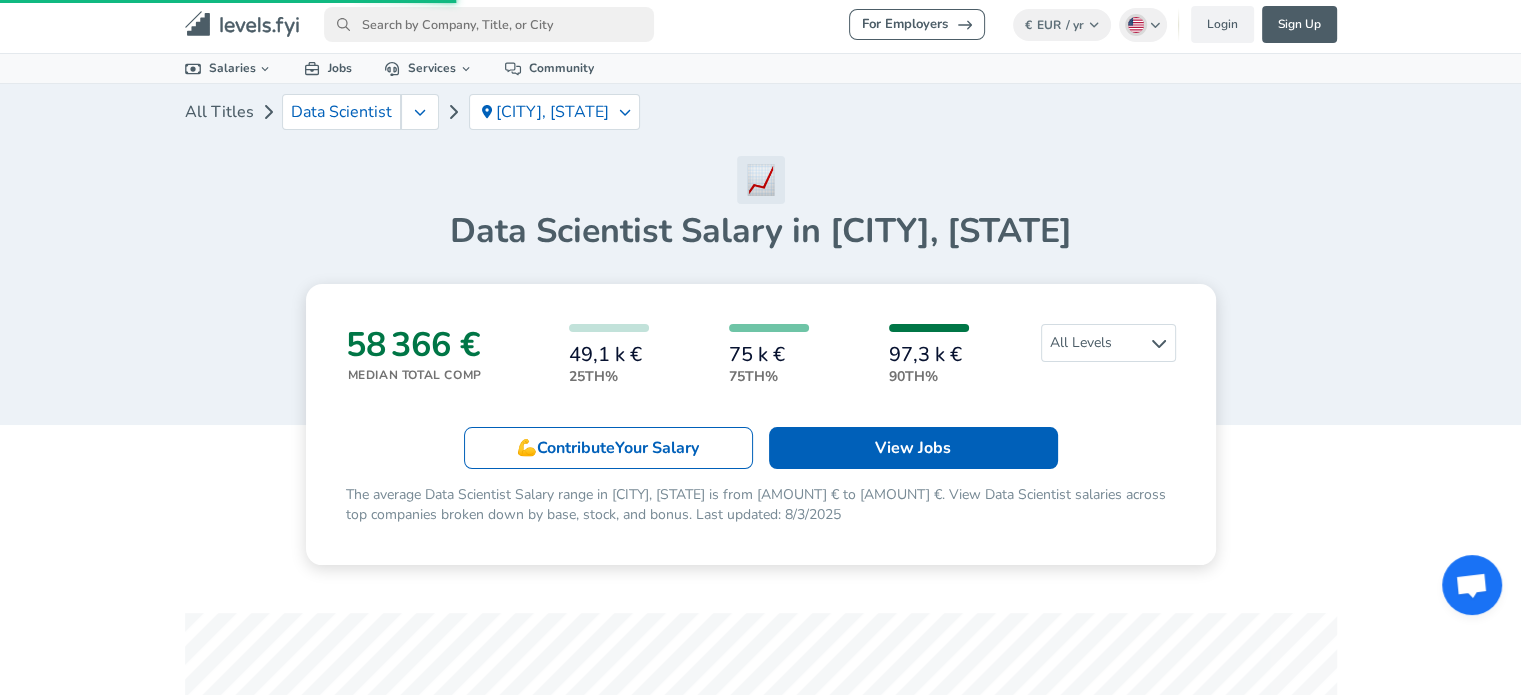 scroll, scrollTop: 0, scrollLeft: 0, axis: both 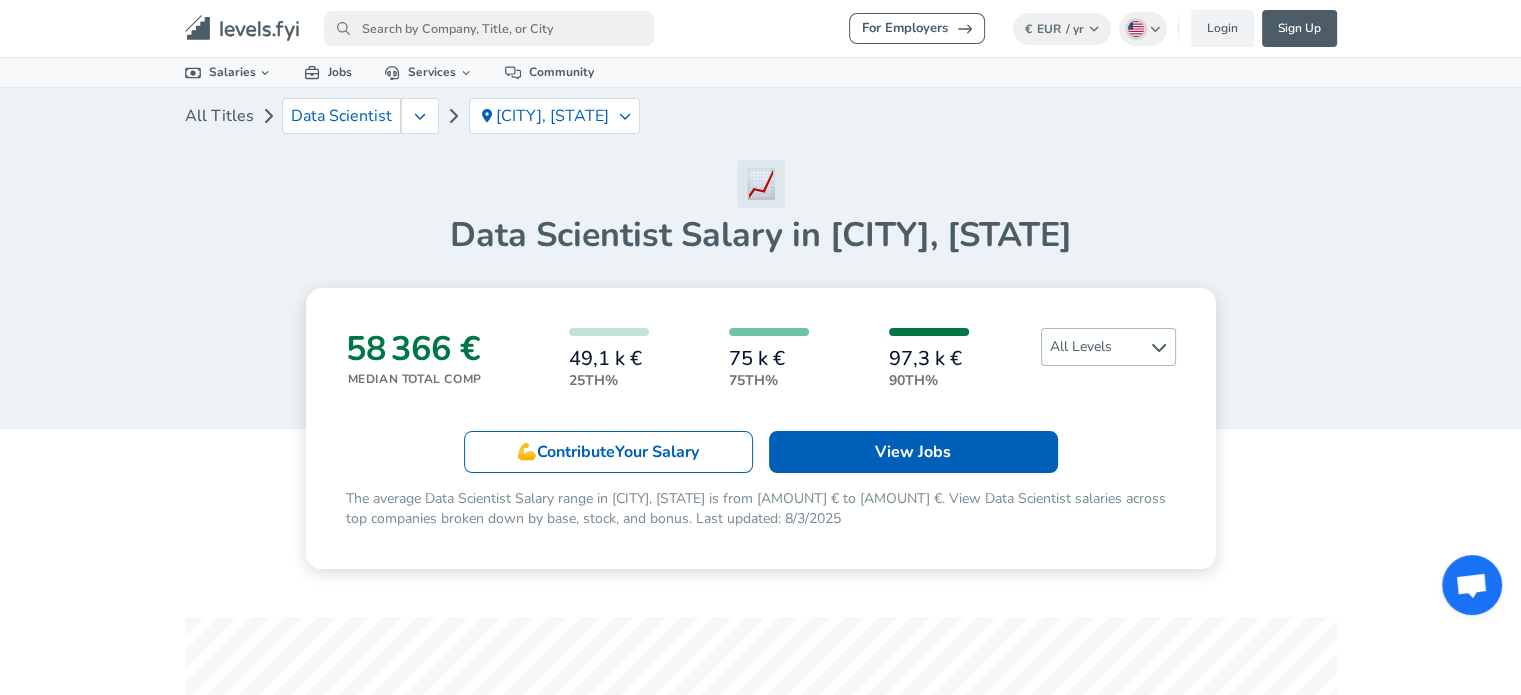 click on "All Levels" at bounding box center [1108, 347] 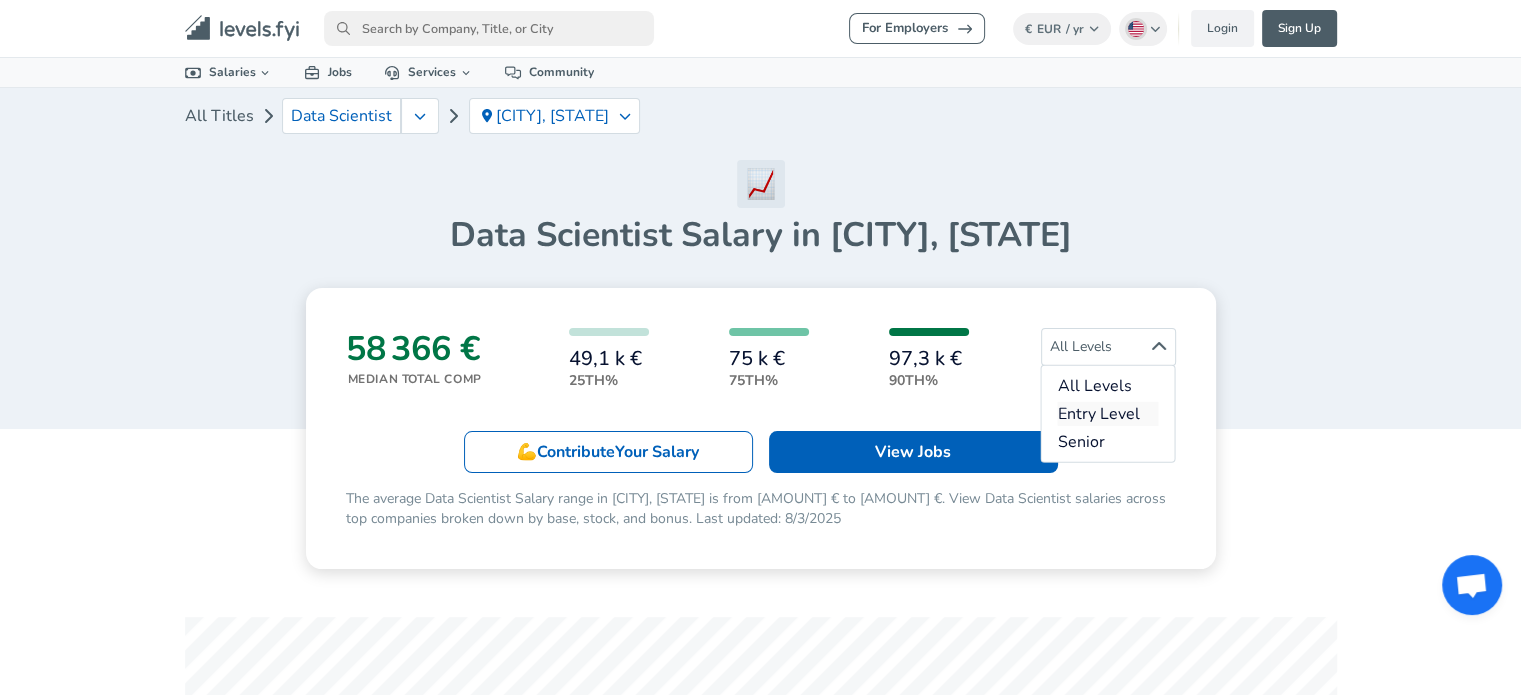 click on "Entry Level" at bounding box center (1107, 414) 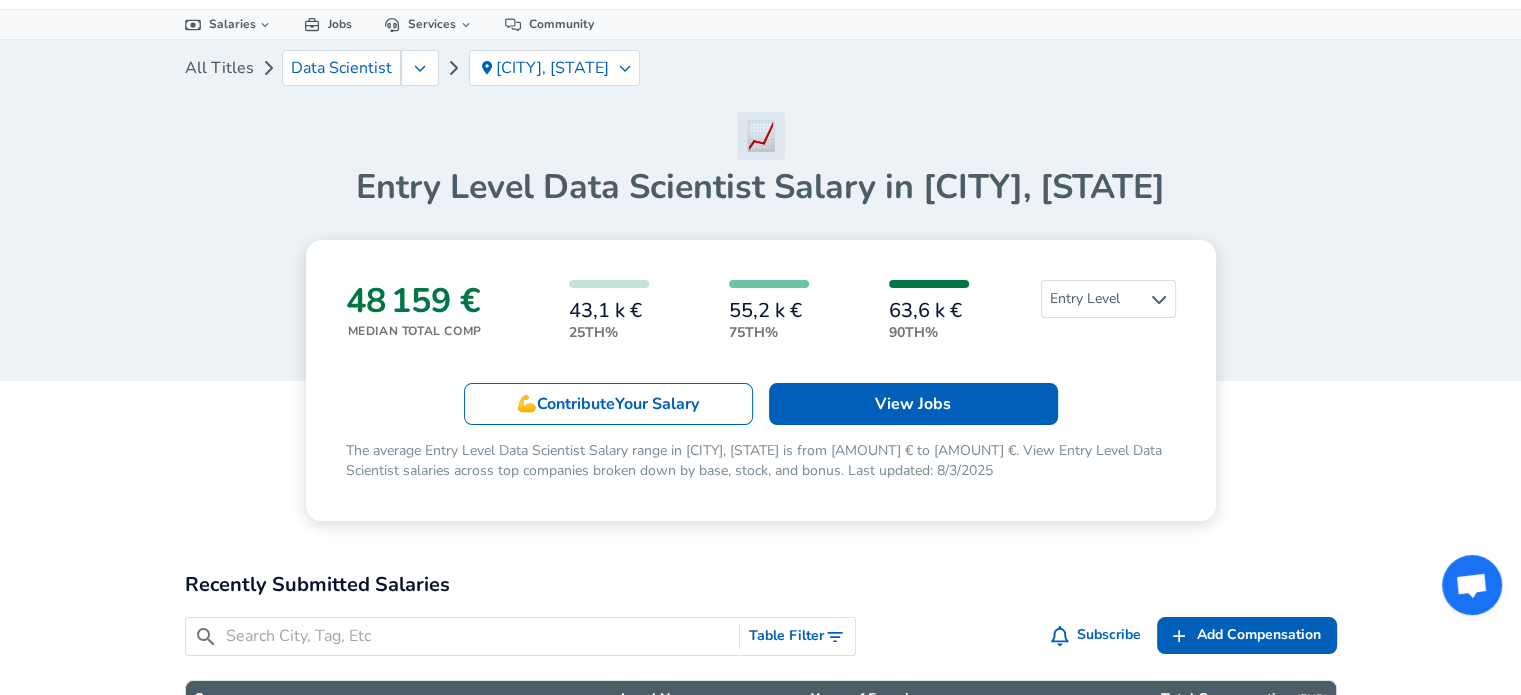 scroll, scrollTop: 0, scrollLeft: 0, axis: both 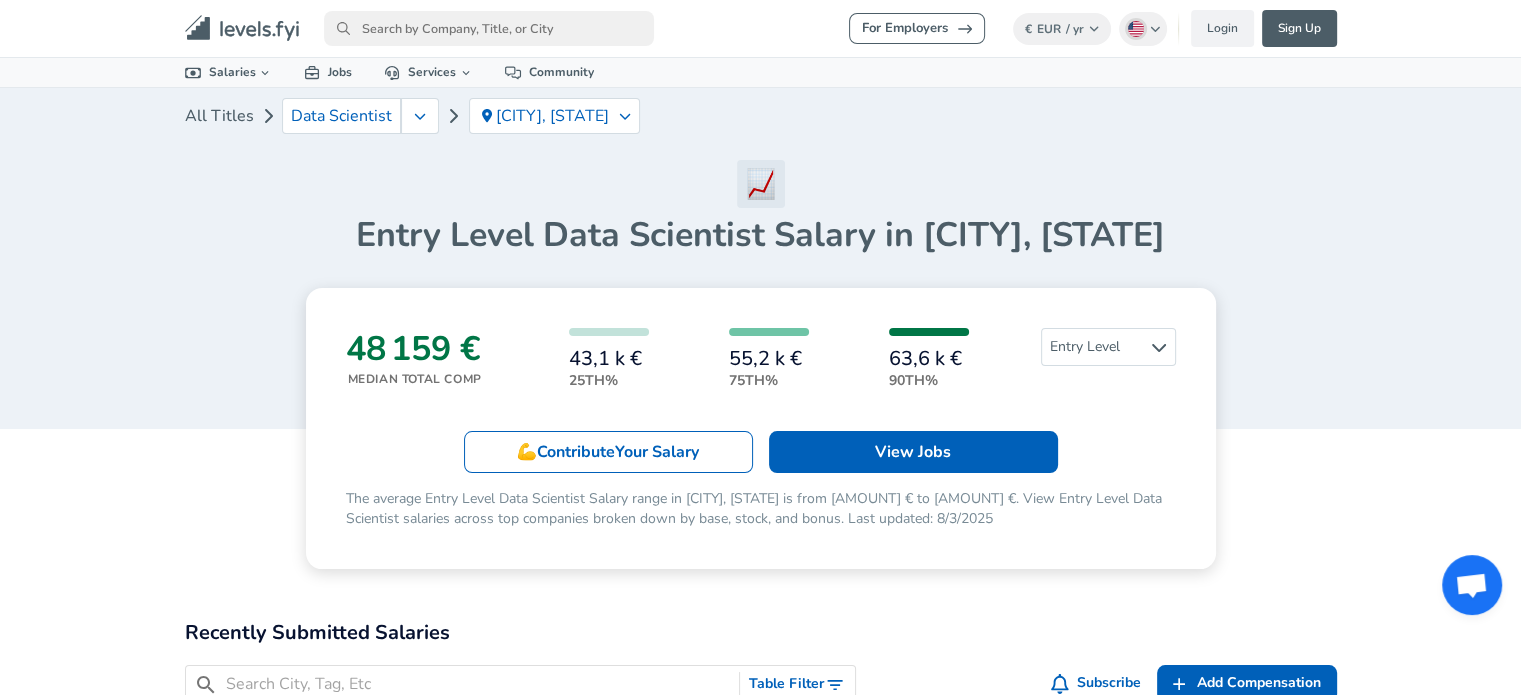 click on "55,2 k €" at bounding box center [769, 359] 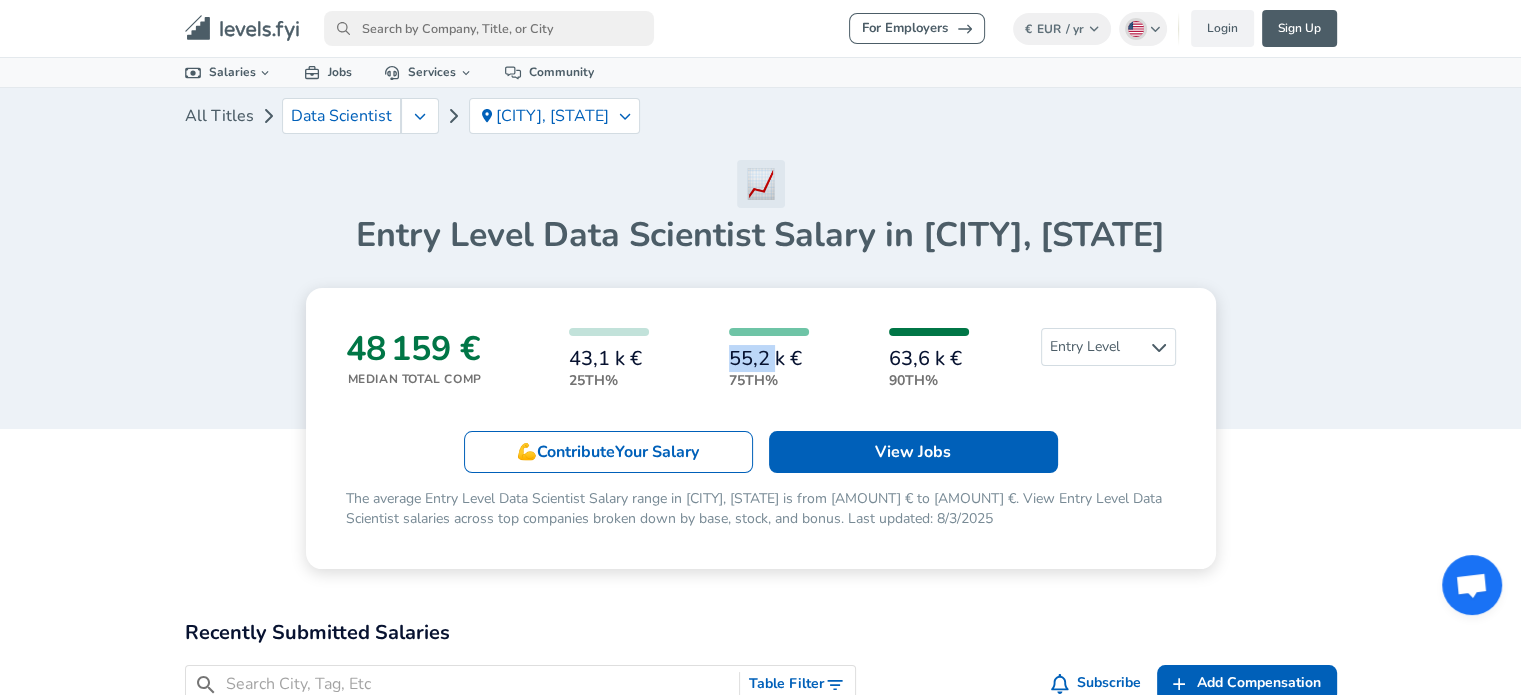 click on "55,2 k €" at bounding box center [769, 359] 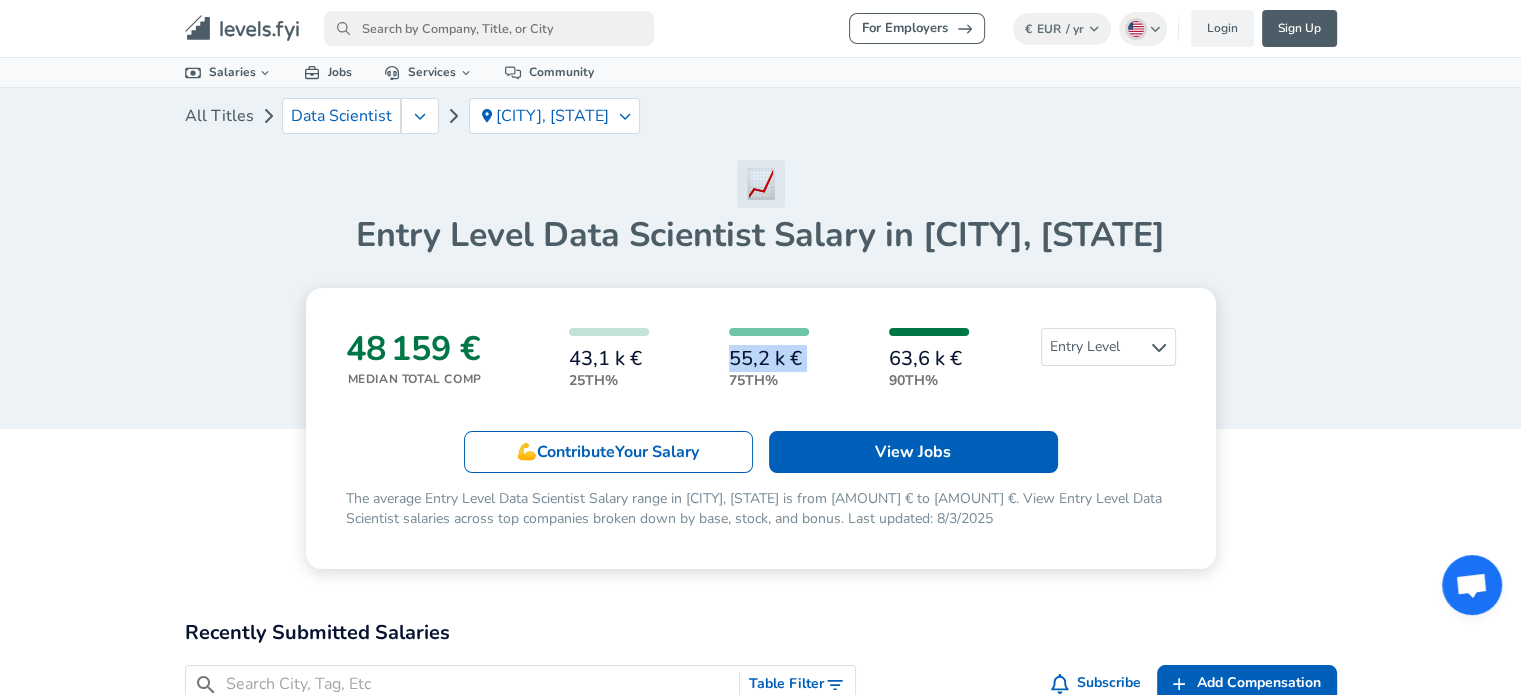 click on "55,2 k €" at bounding box center (769, 359) 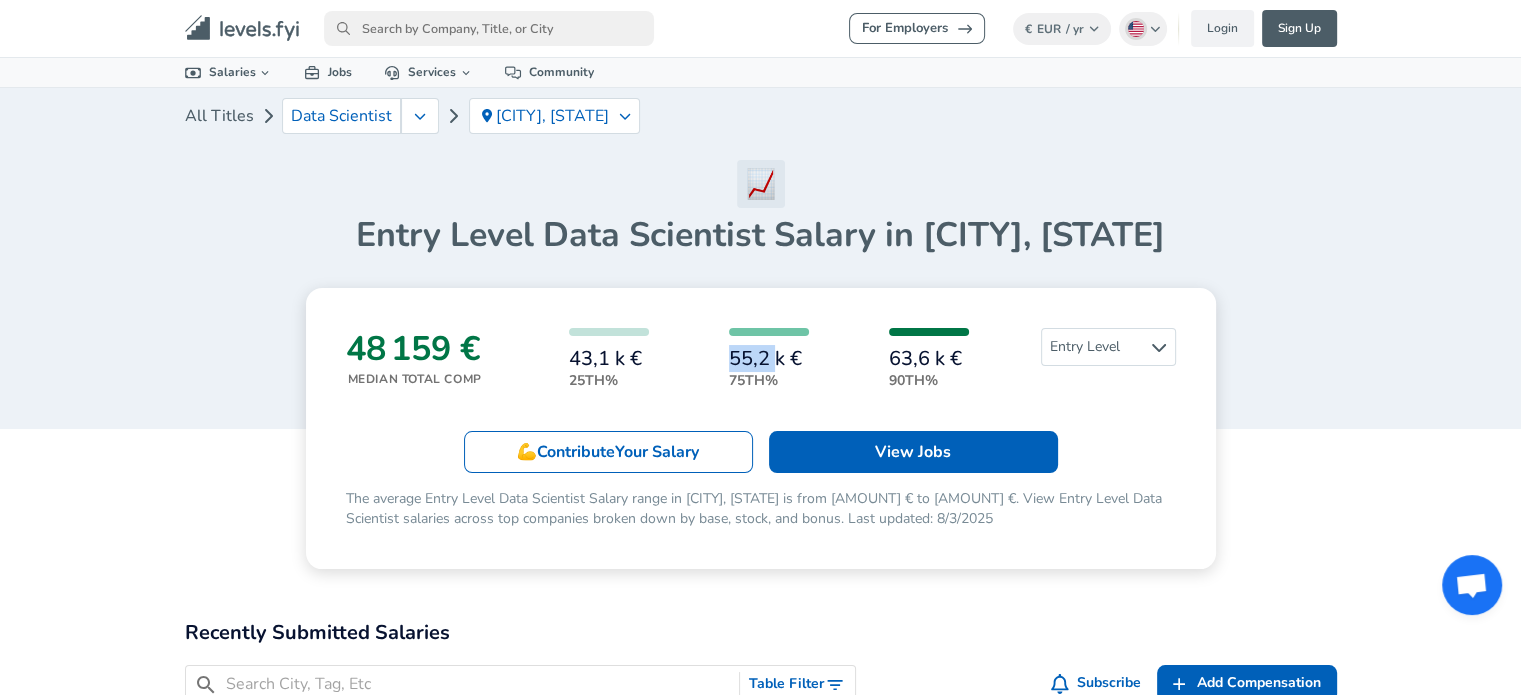 click on "55,2 k €" at bounding box center [769, 359] 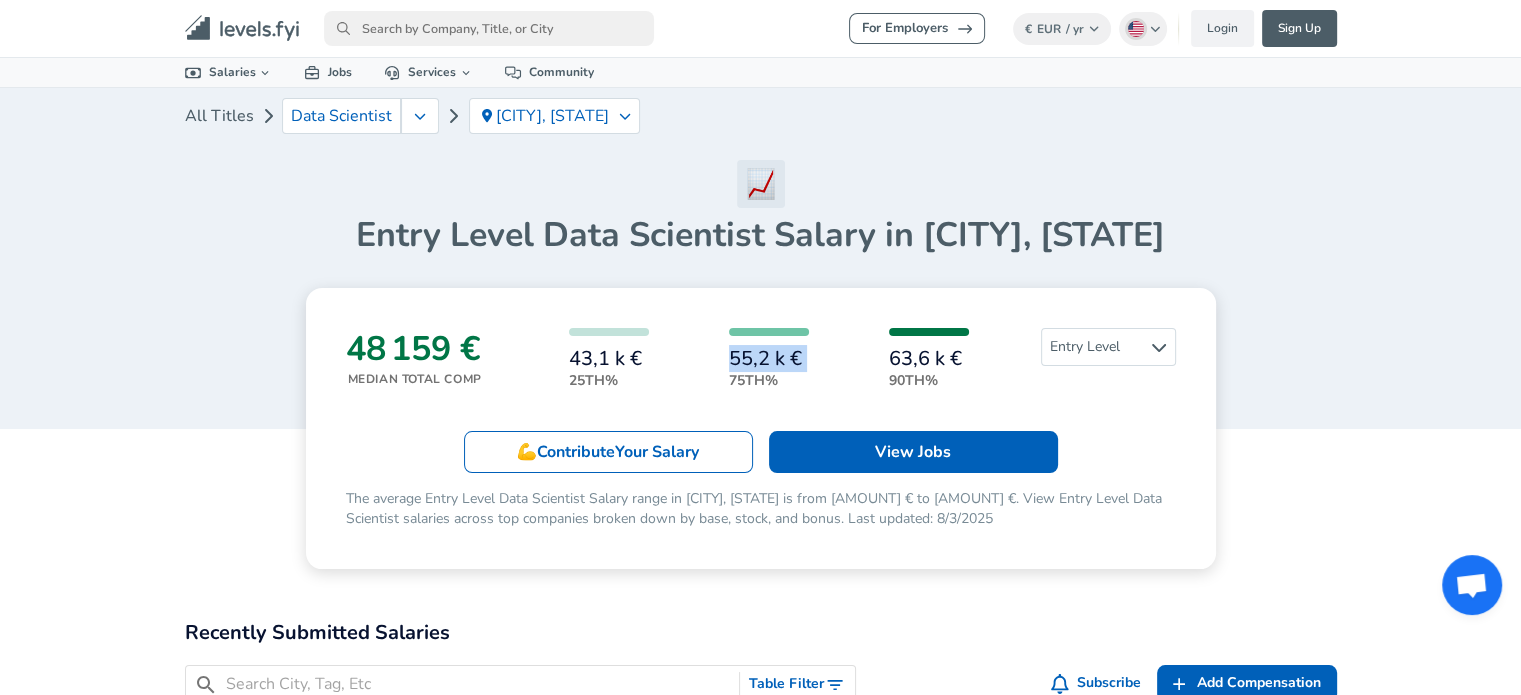 click on "55,2 k €" at bounding box center (769, 359) 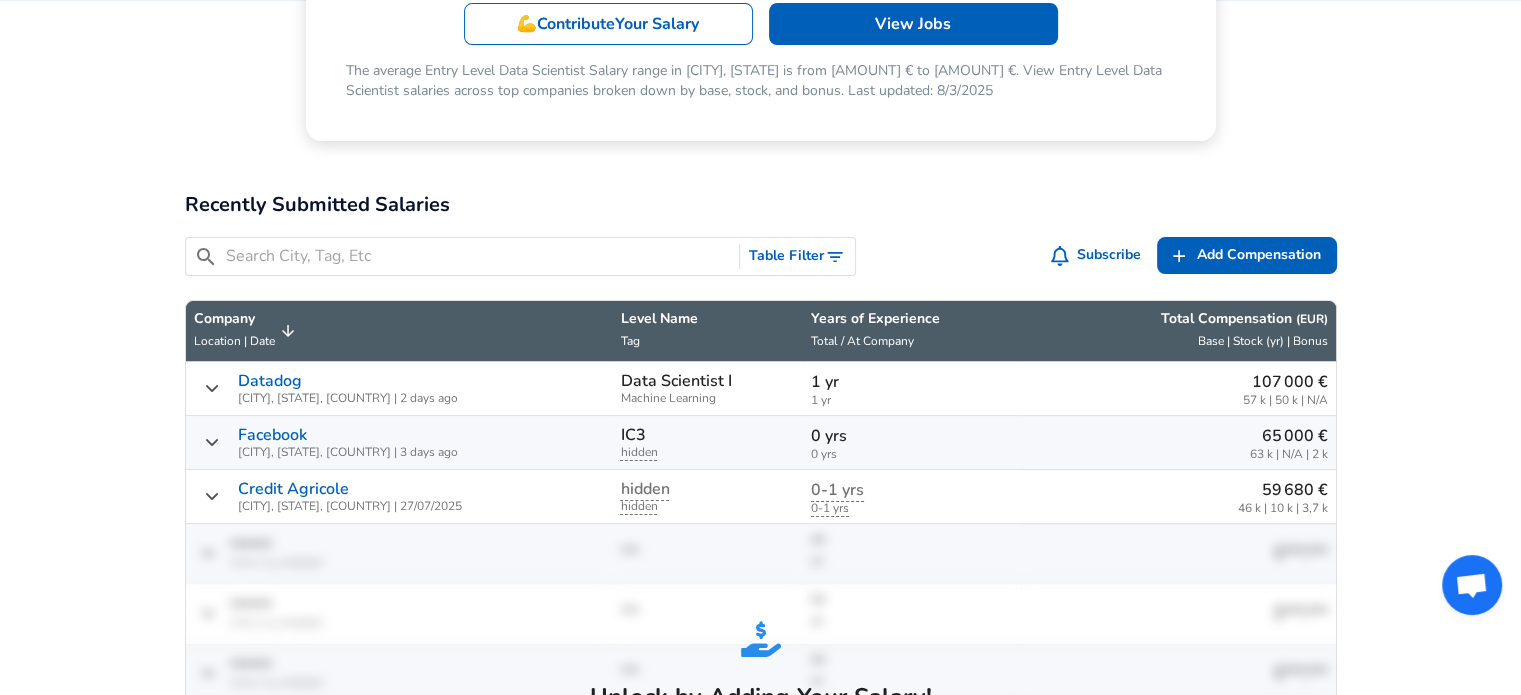 scroll, scrollTop: 430, scrollLeft: 0, axis: vertical 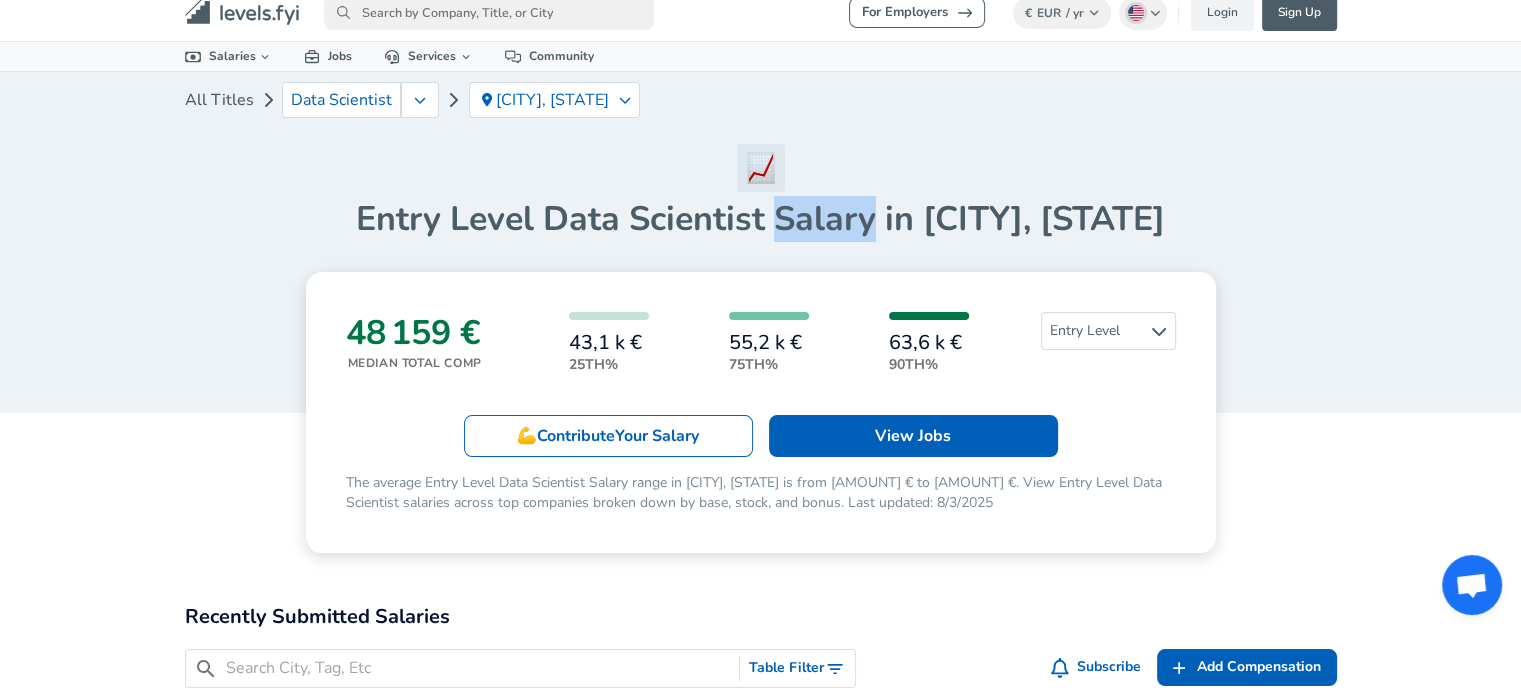 drag, startPoint x: 721, startPoint y: 214, endPoint x: 818, endPoint y: 219, distance: 97.128784 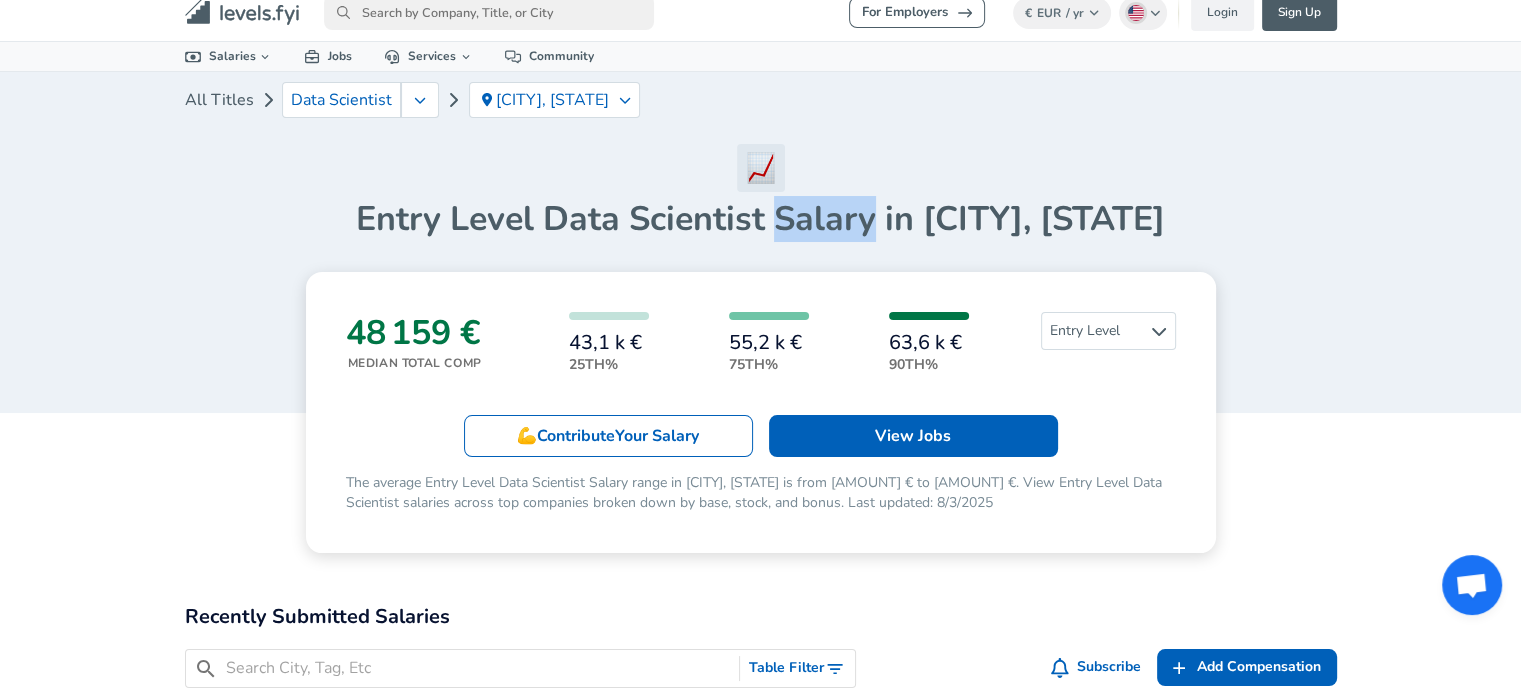 click on "Entry Level Data Scientist Salary in [CITY], [STATE]" at bounding box center (761, 219) 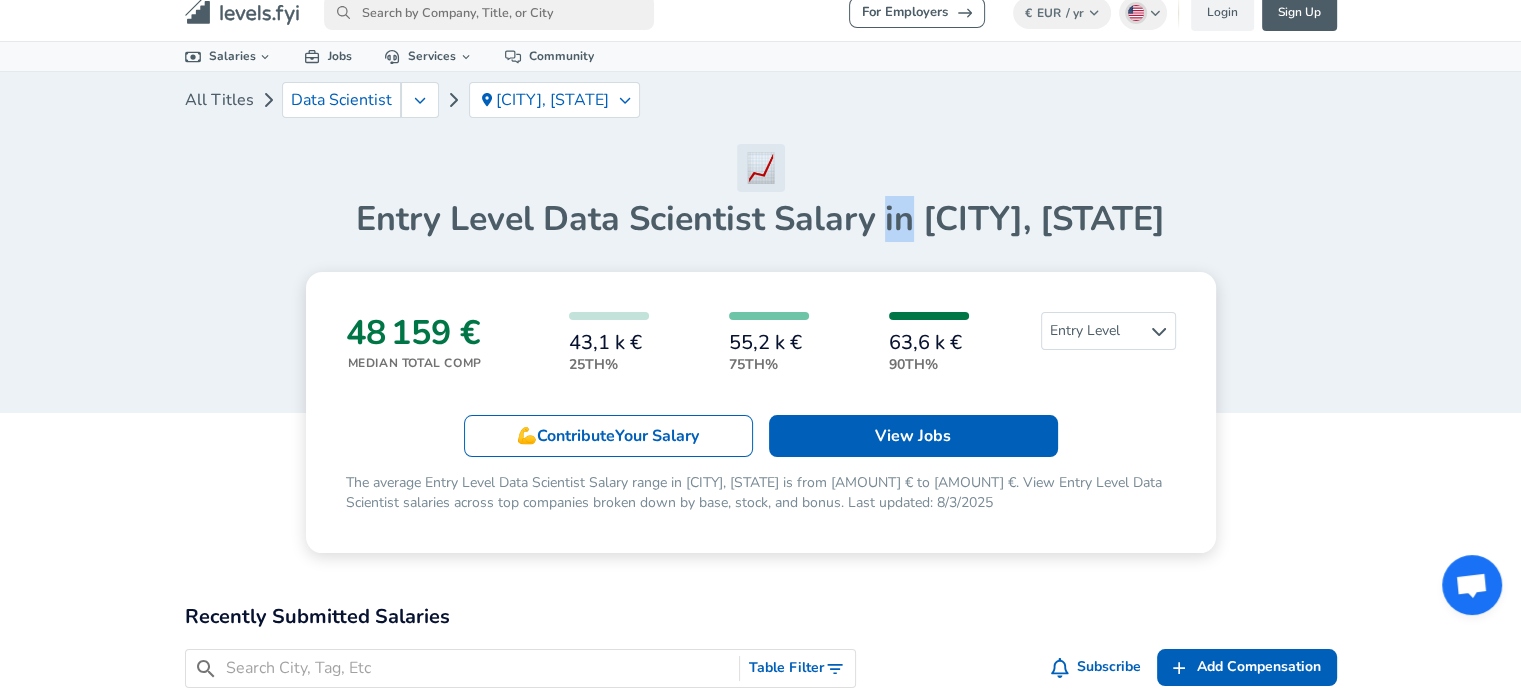 drag, startPoint x: 830, startPoint y: 221, endPoint x: 853, endPoint y: 222, distance: 23.021729 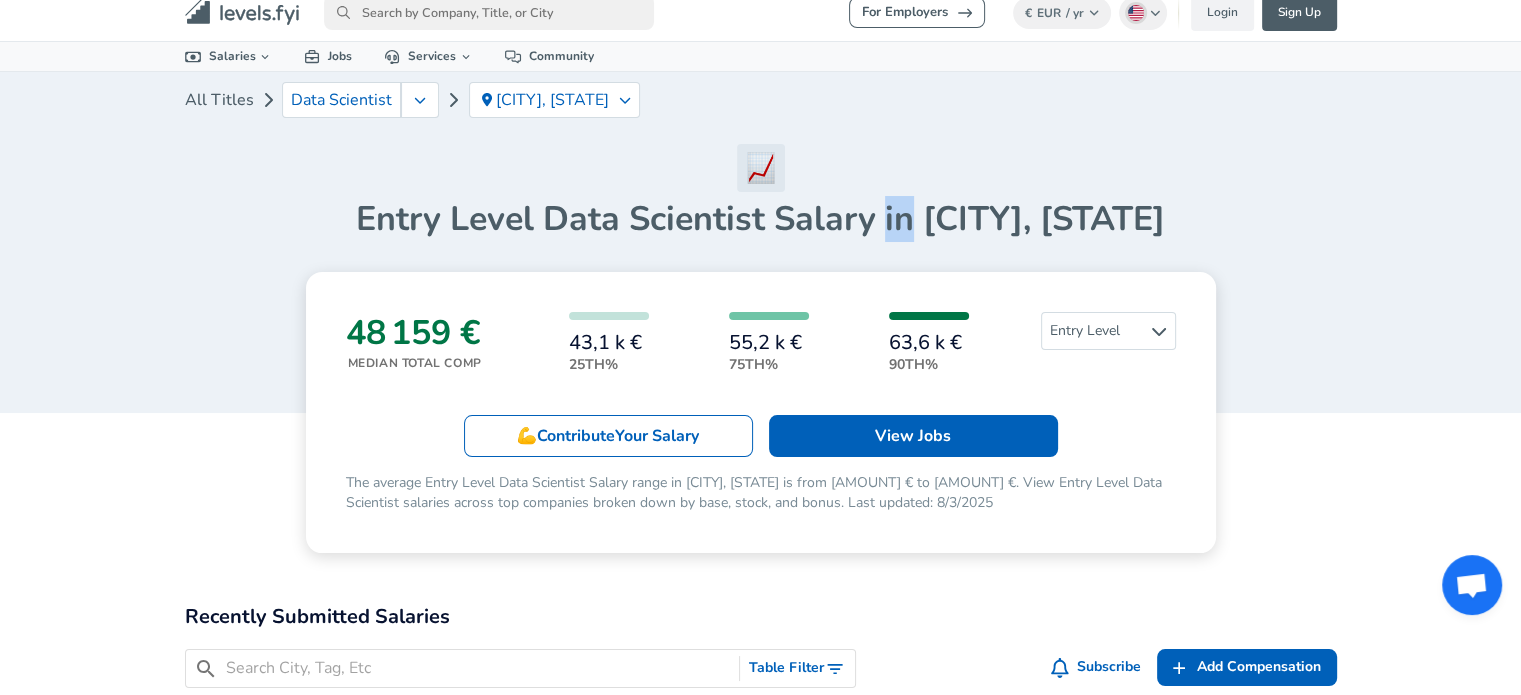 click on "Entry Level Data Scientist Salary in [CITY], [STATE]" at bounding box center [761, 219] 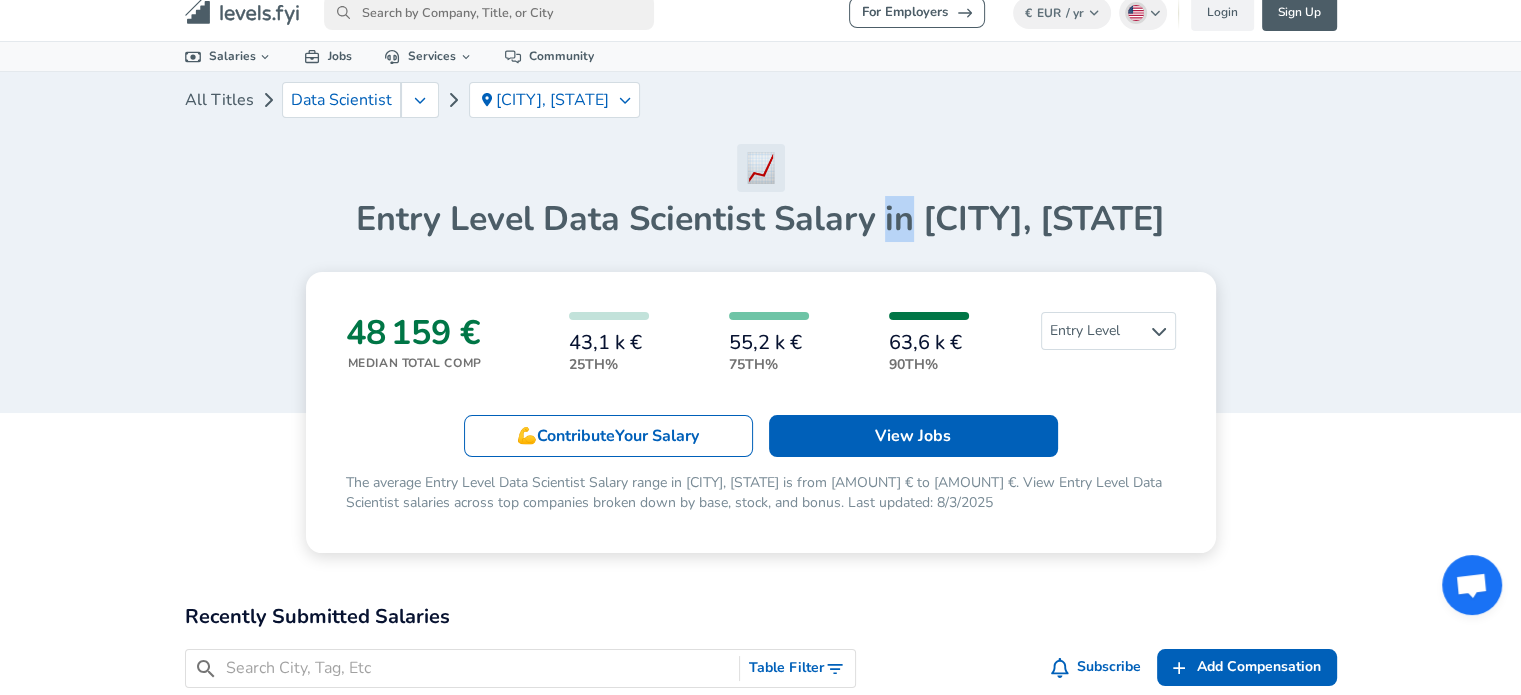 click on "Entry Level Data Scientist Salary in [CITY], [STATE]" at bounding box center [761, 219] 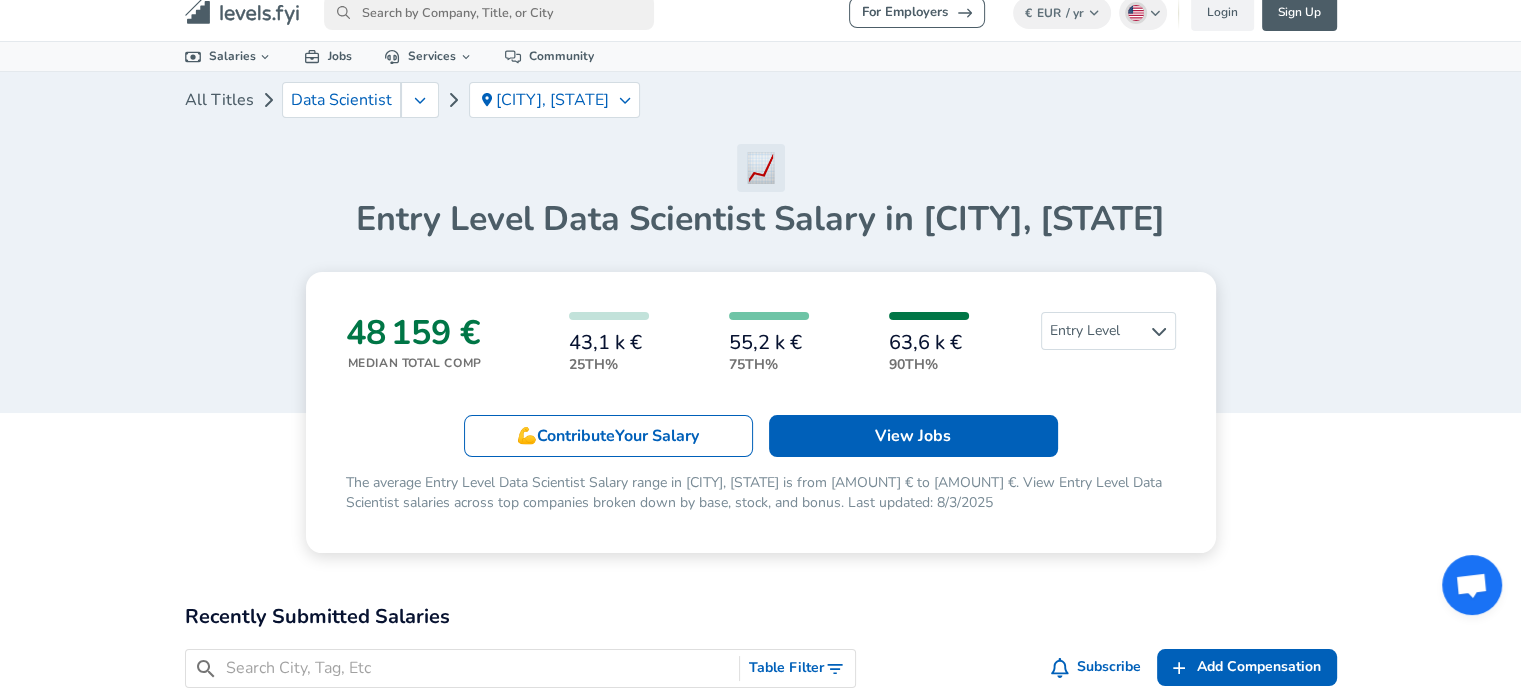 click on "The average Entry Level Data Scientist  Salary range in [CITY], [STATE] is from [AMOUNT] € to [AMOUNT] €. View Entry Level Data Scientist salaries across top companies broken down by base, stock, and bonus.   Last updated:   [DATE]" at bounding box center [761, 493] 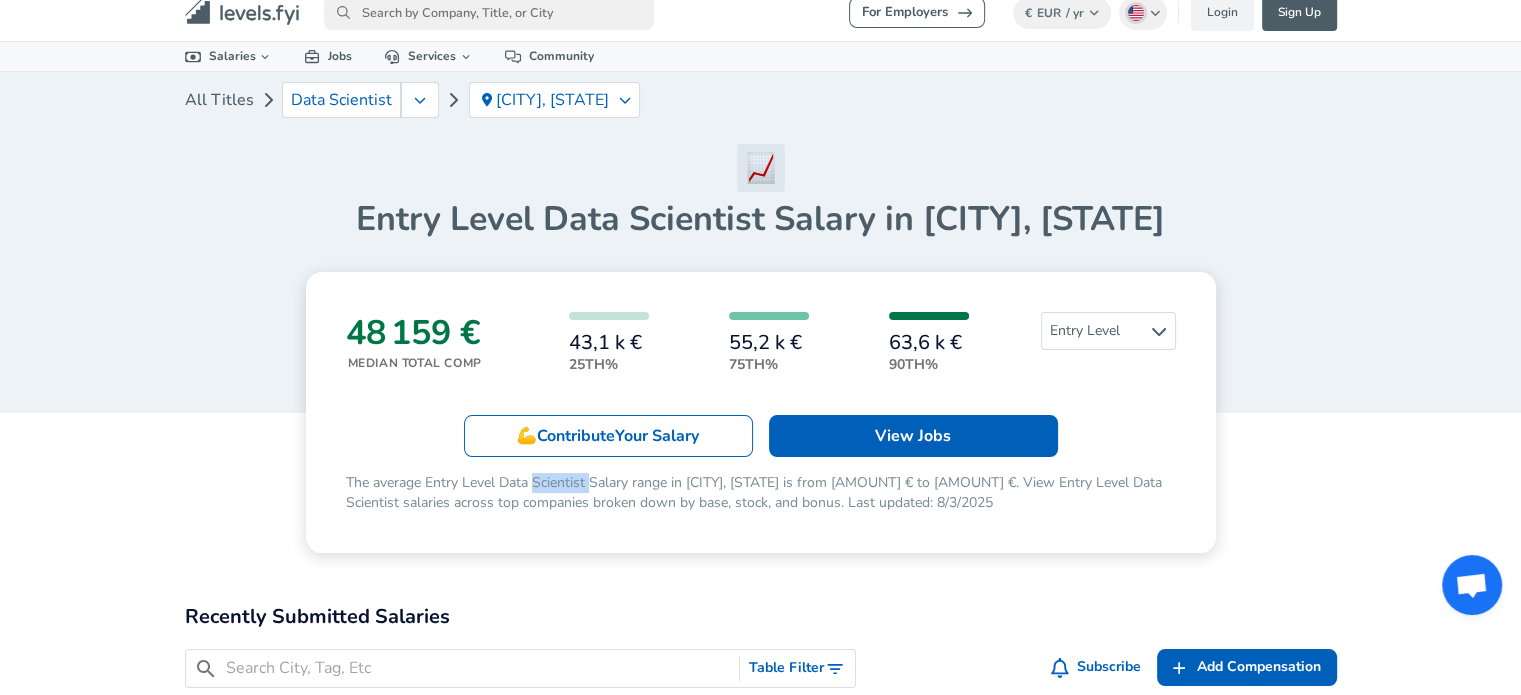 click on "The average Entry Level Data Scientist  Salary range in [CITY], [STATE] is from [AMOUNT] € to [AMOUNT] €. View Entry Level Data Scientist salaries across top companies broken down by base, stock, and bonus.   Last updated:   [DATE]" at bounding box center (761, 493) 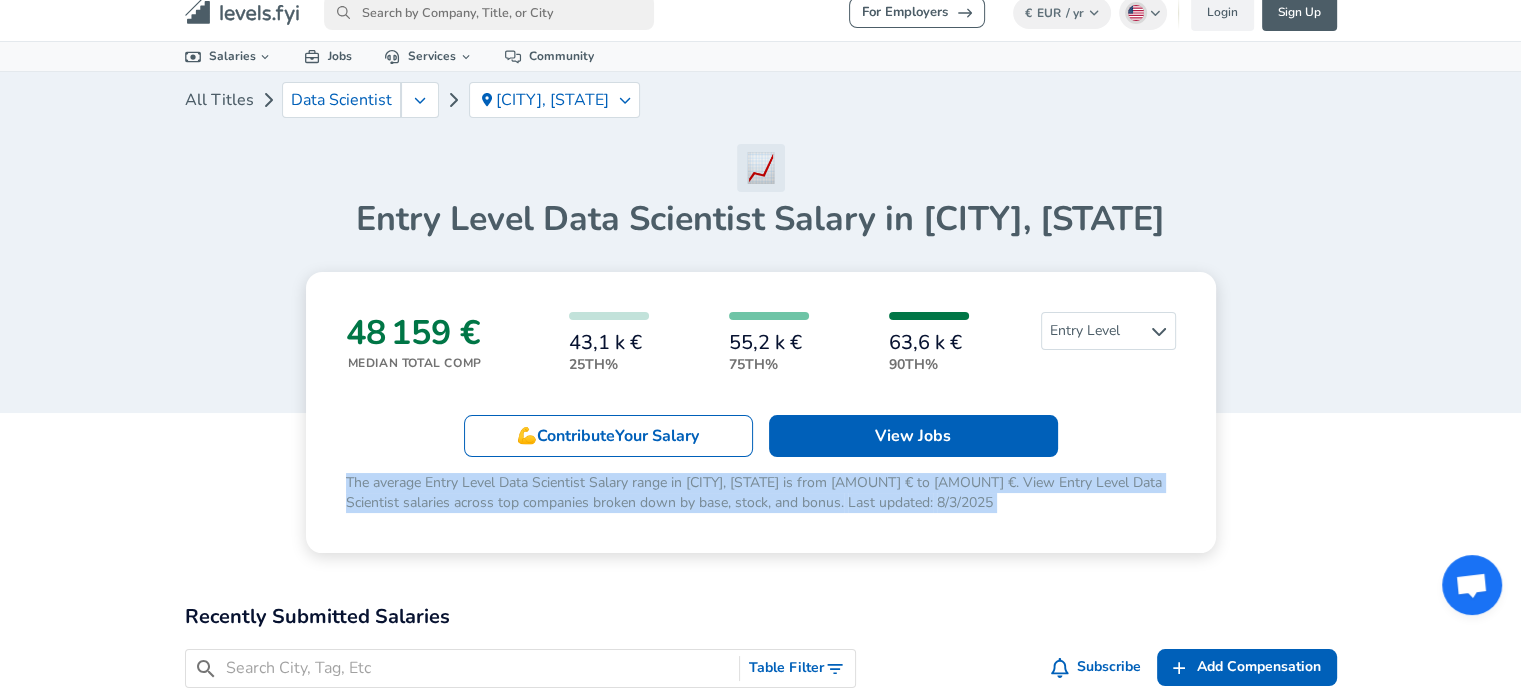 click on "The average Entry Level Data Scientist  Salary range in [CITY], [STATE] is from [AMOUNT] € to [AMOUNT] €. View Entry Level Data Scientist salaries across top companies broken down by base, stock, and bonus.   Last updated:   [DATE]" at bounding box center [761, 493] 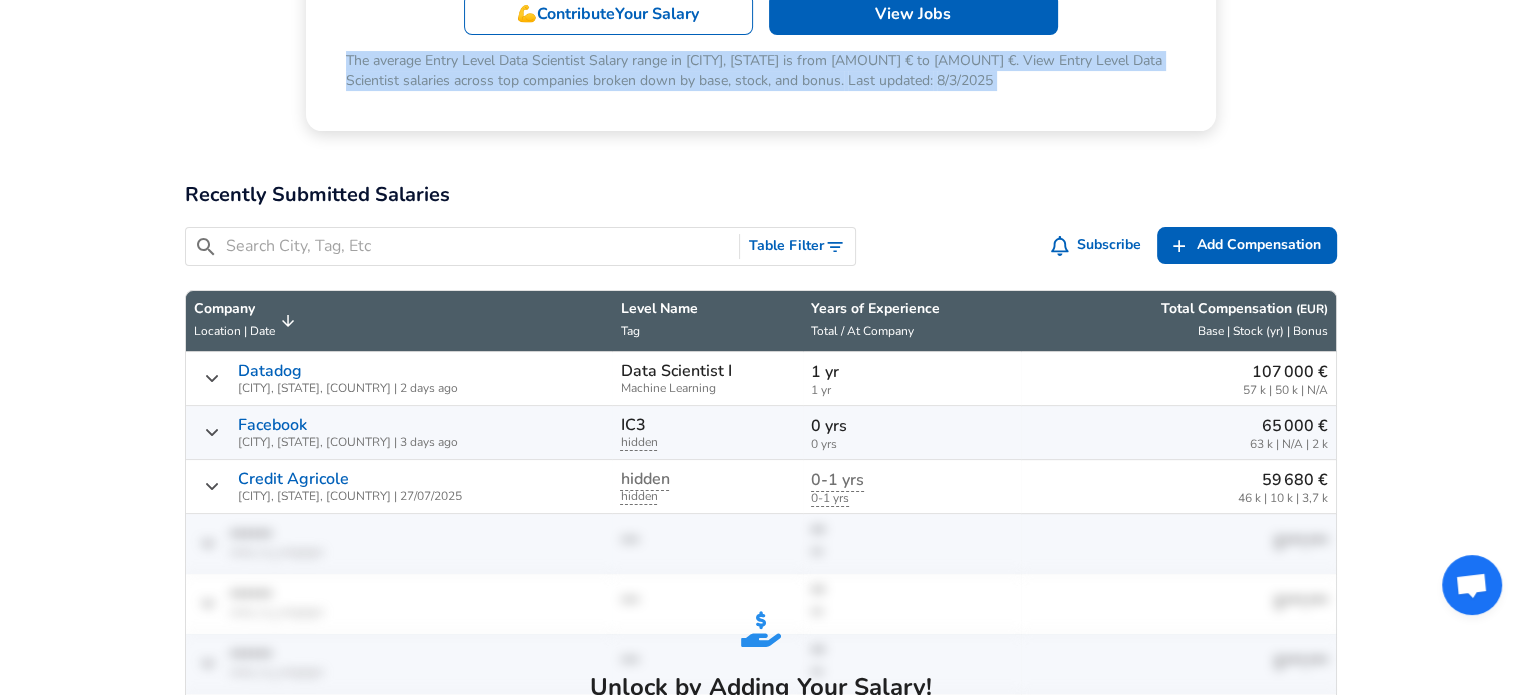 scroll, scrollTop: 464, scrollLeft: 0, axis: vertical 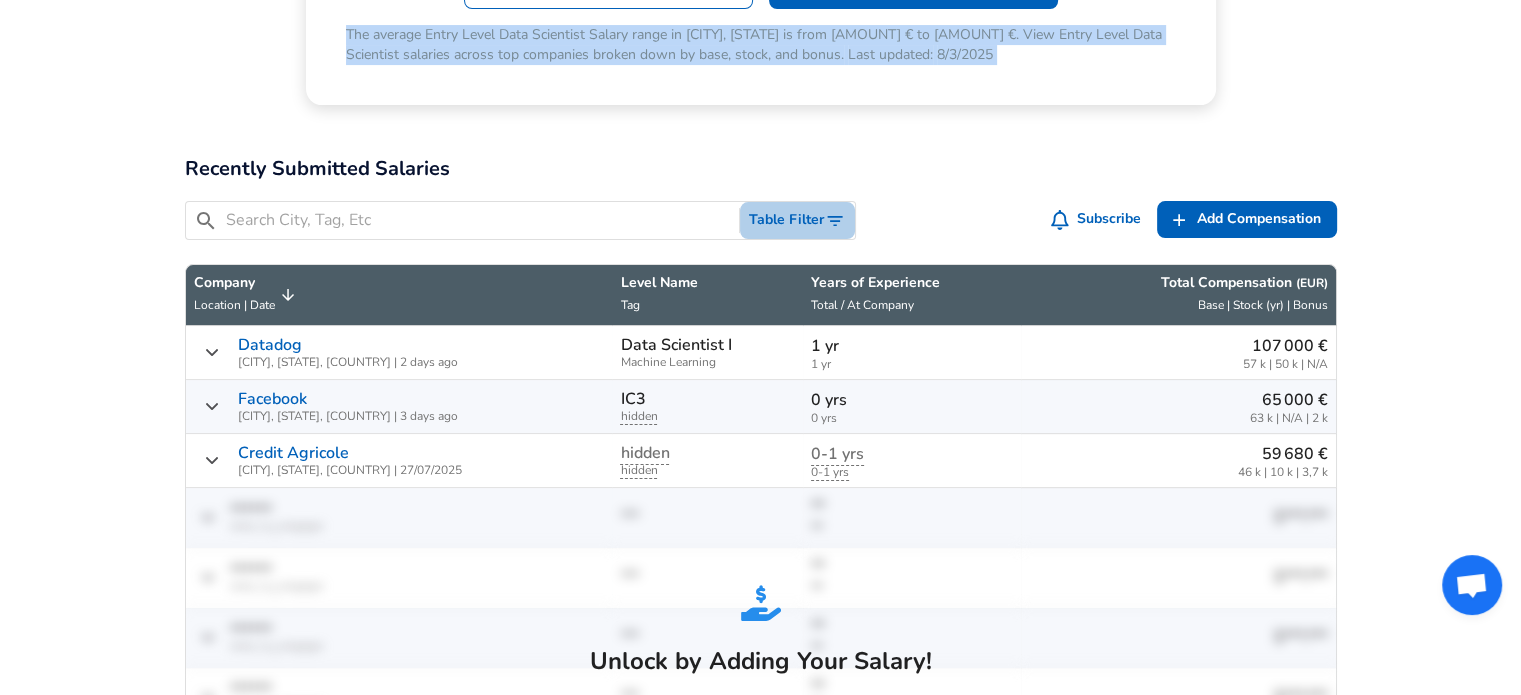 click on "Table Filter" at bounding box center (797, 220) 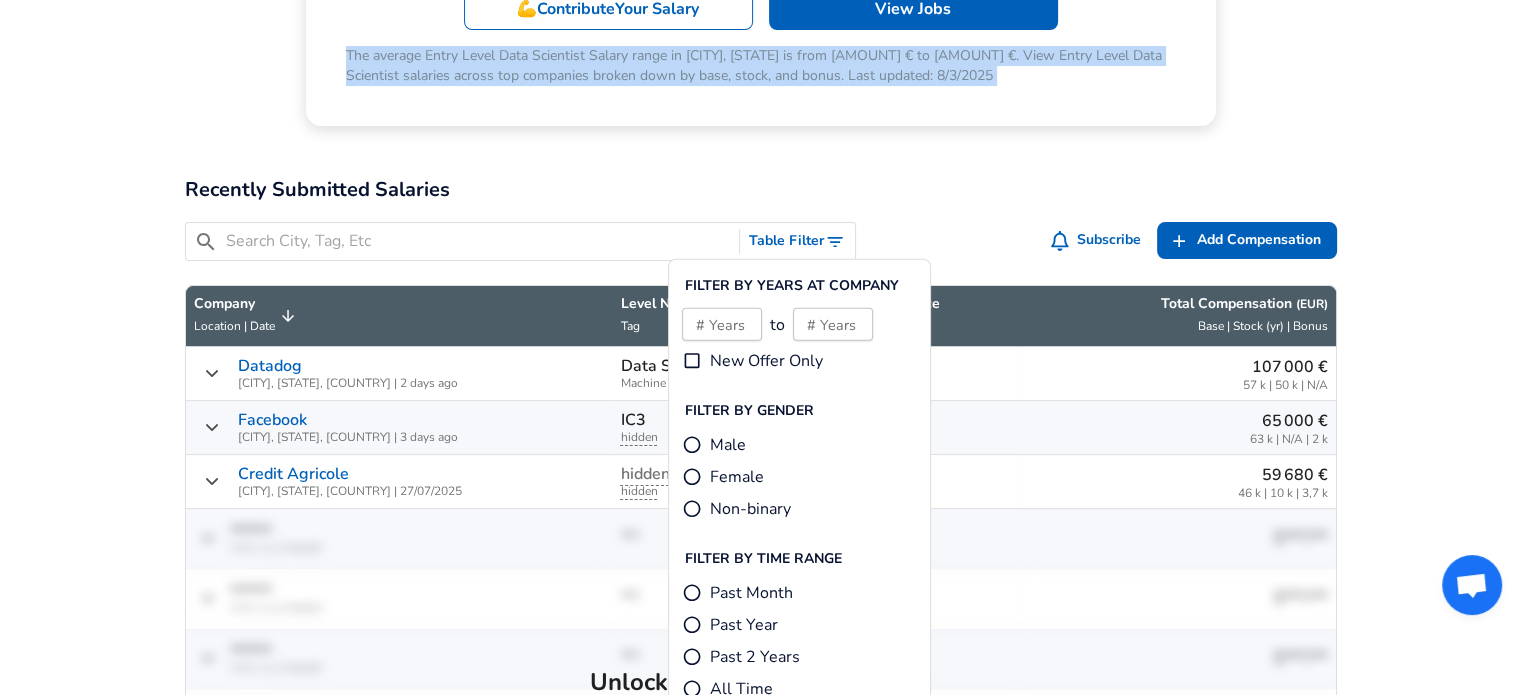 scroll, scrollTop: 415, scrollLeft: 0, axis: vertical 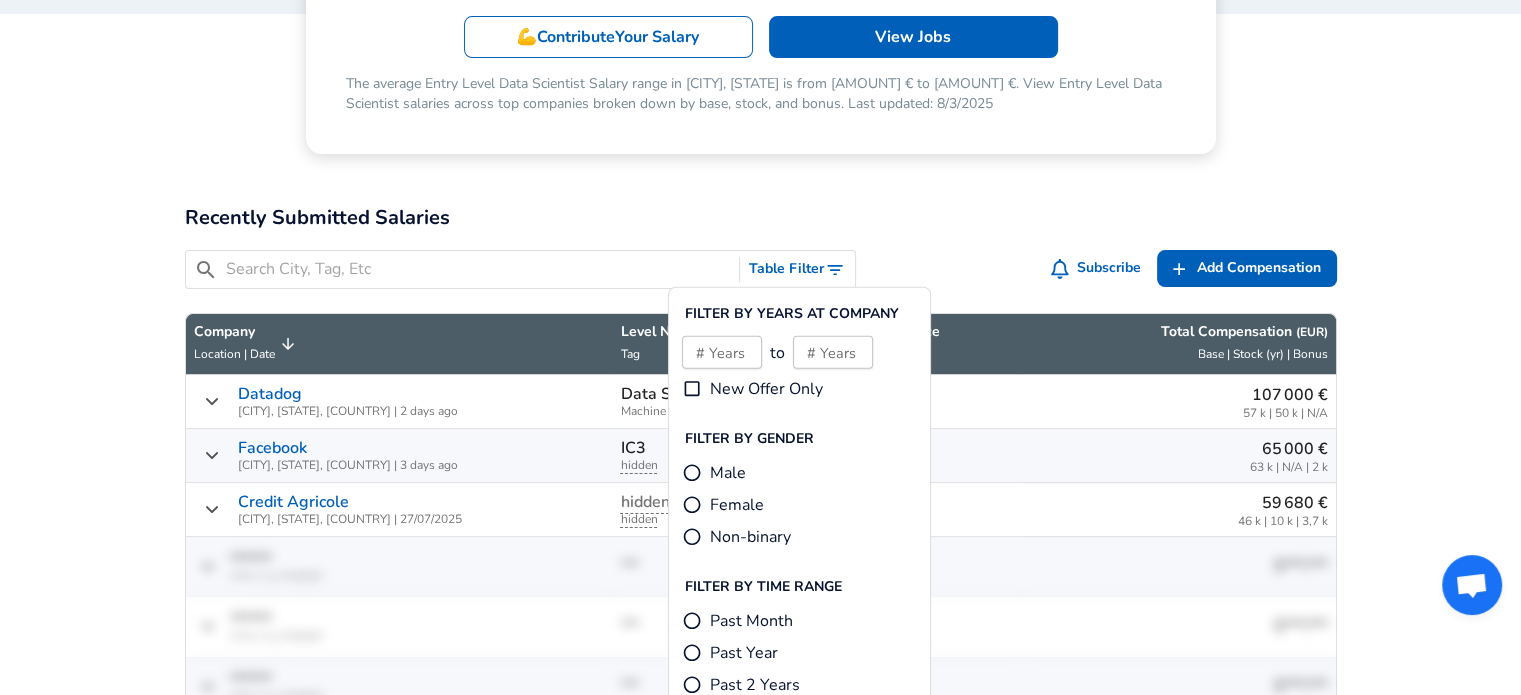 click on "Recently Submitted Salaries" at bounding box center (761, 218) 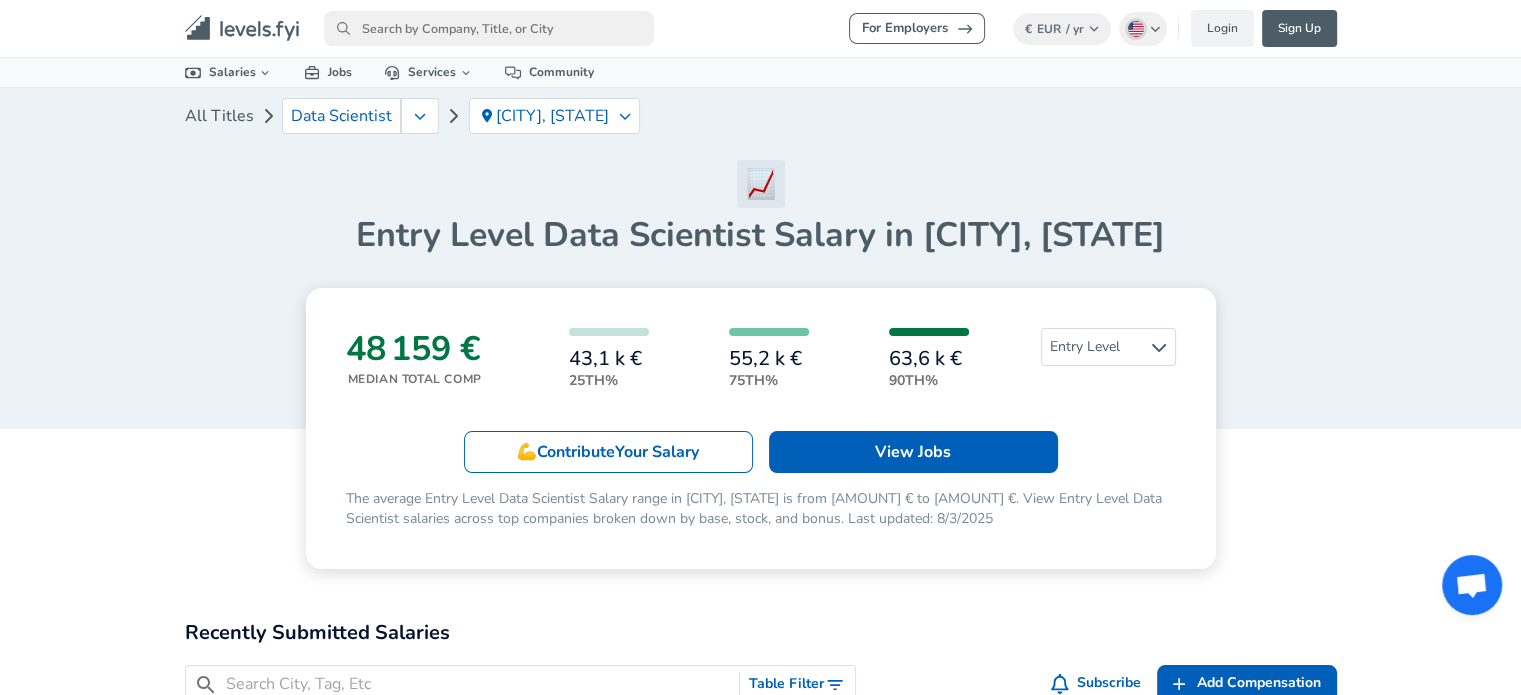 scroll, scrollTop: 0, scrollLeft: 0, axis: both 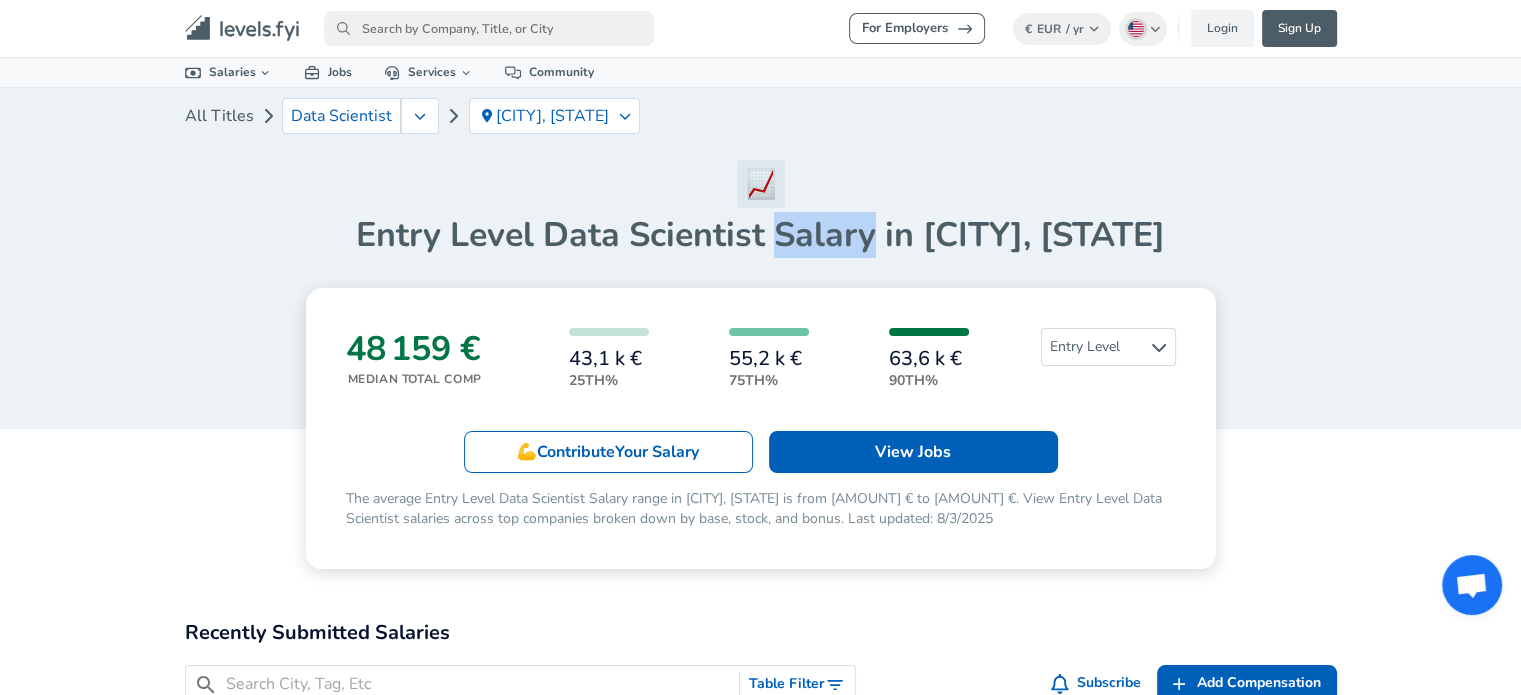 drag, startPoint x: 720, startPoint y: 232, endPoint x: 820, endPoint y: 241, distance: 100.40418 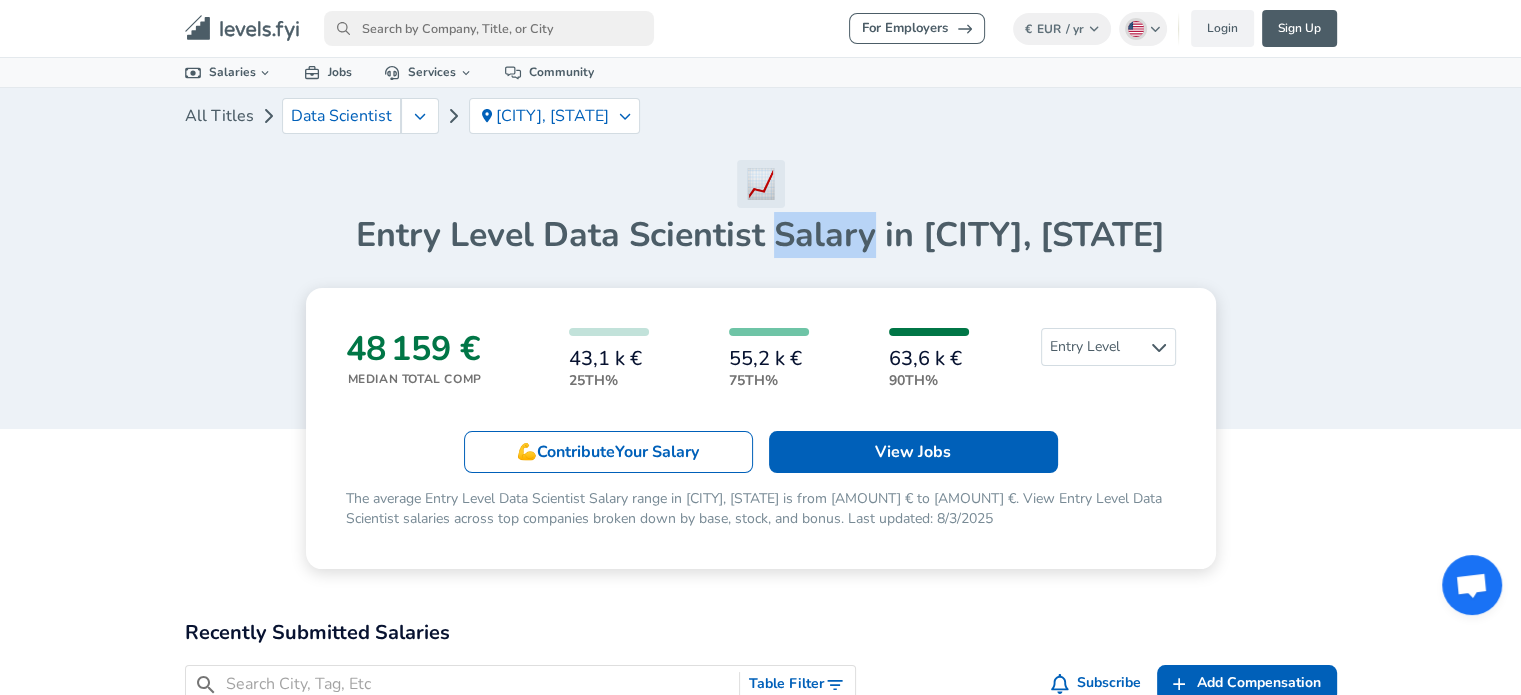 click on "Entry Level Data Scientist Salary in [CITY], [STATE]" at bounding box center (761, 235) 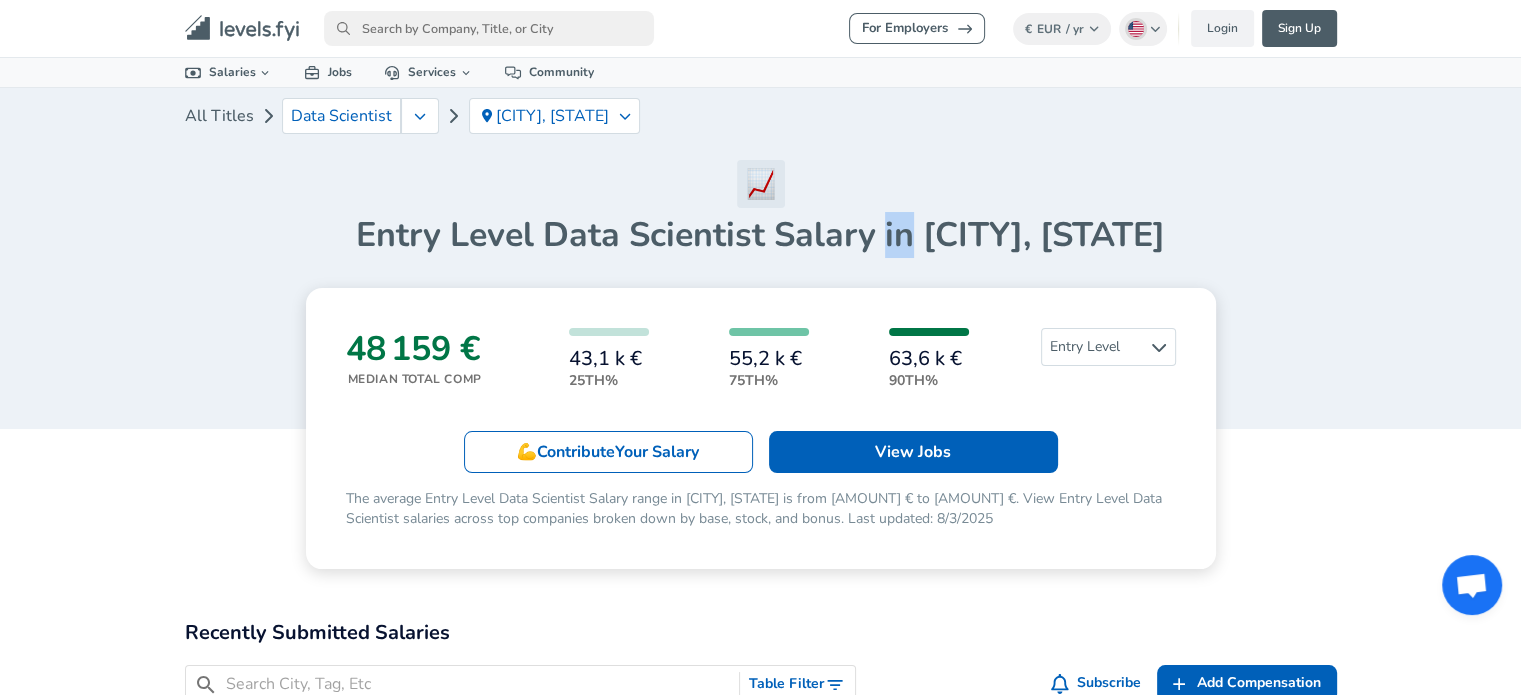 drag, startPoint x: 829, startPoint y: 233, endPoint x: 852, endPoint y: 233, distance: 23 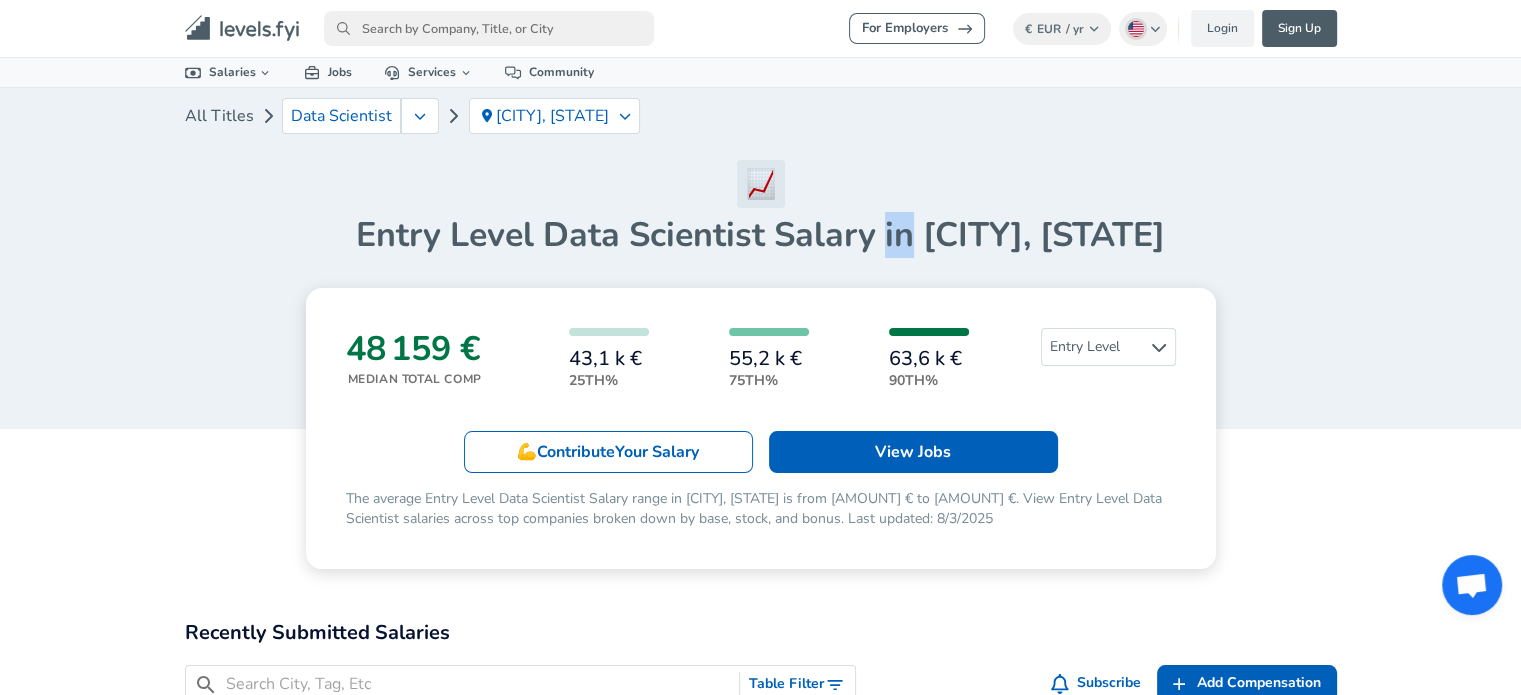 click on "Entry Level Data Scientist Salary in [CITY], [STATE]" at bounding box center [761, 235] 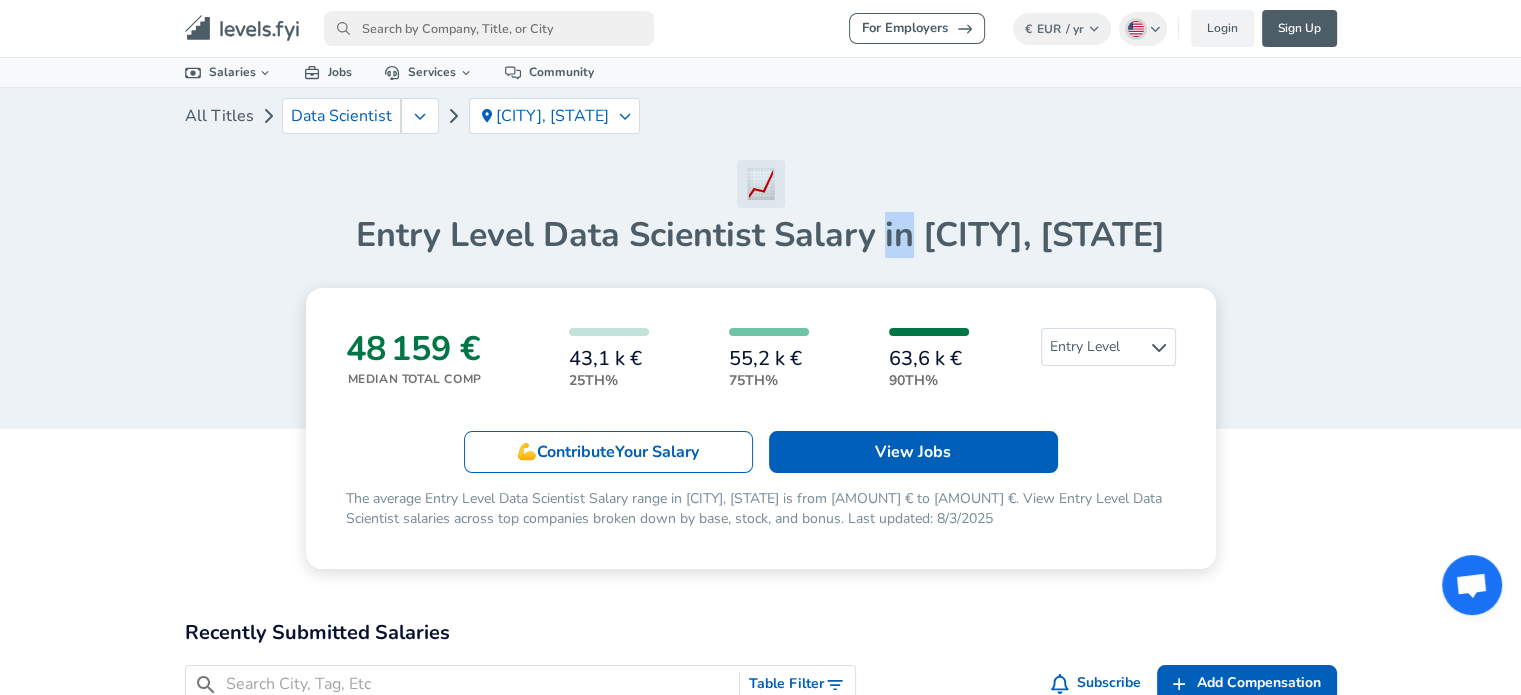 drag, startPoint x: 874, startPoint y: 229, endPoint x: 1152, endPoint y: 228, distance: 278.0018 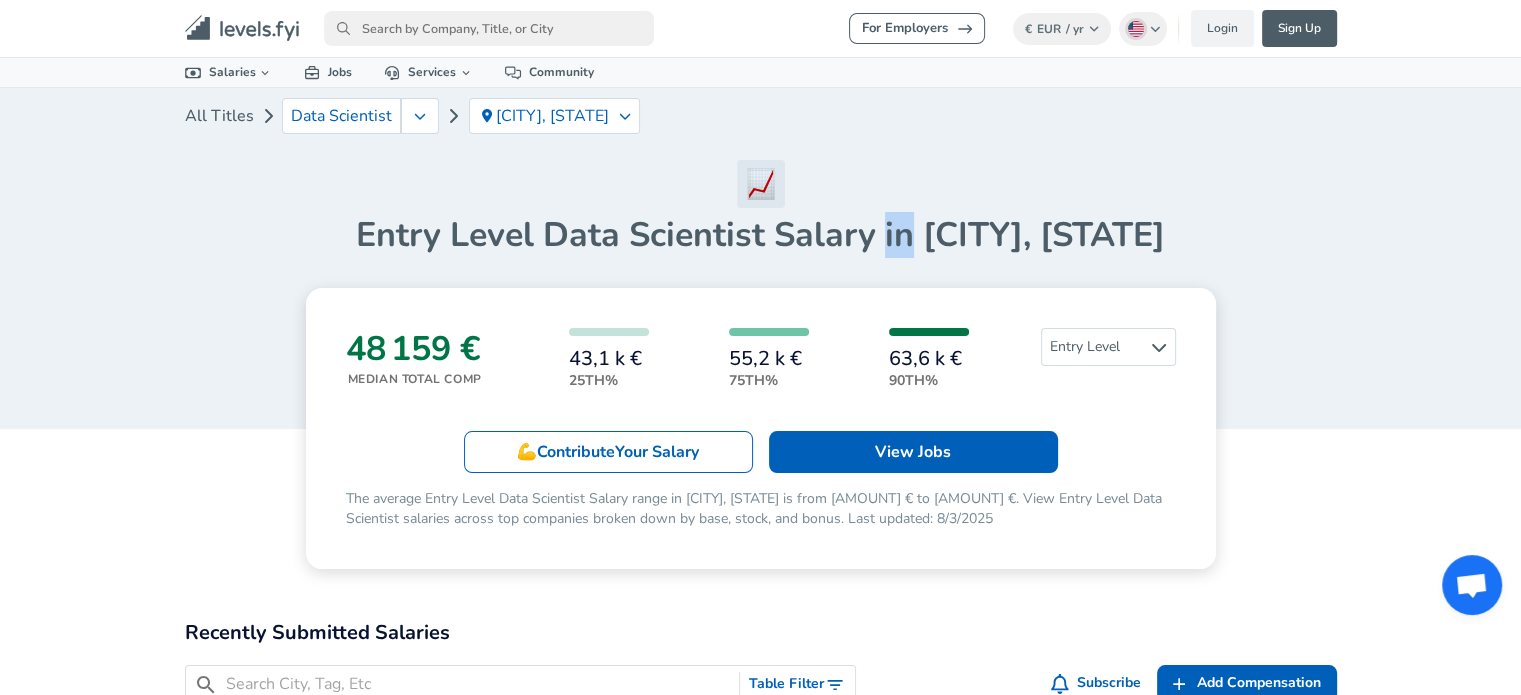 click on "Entry Level Data Scientist Salary in [CITY], [STATE]" at bounding box center [761, 235] 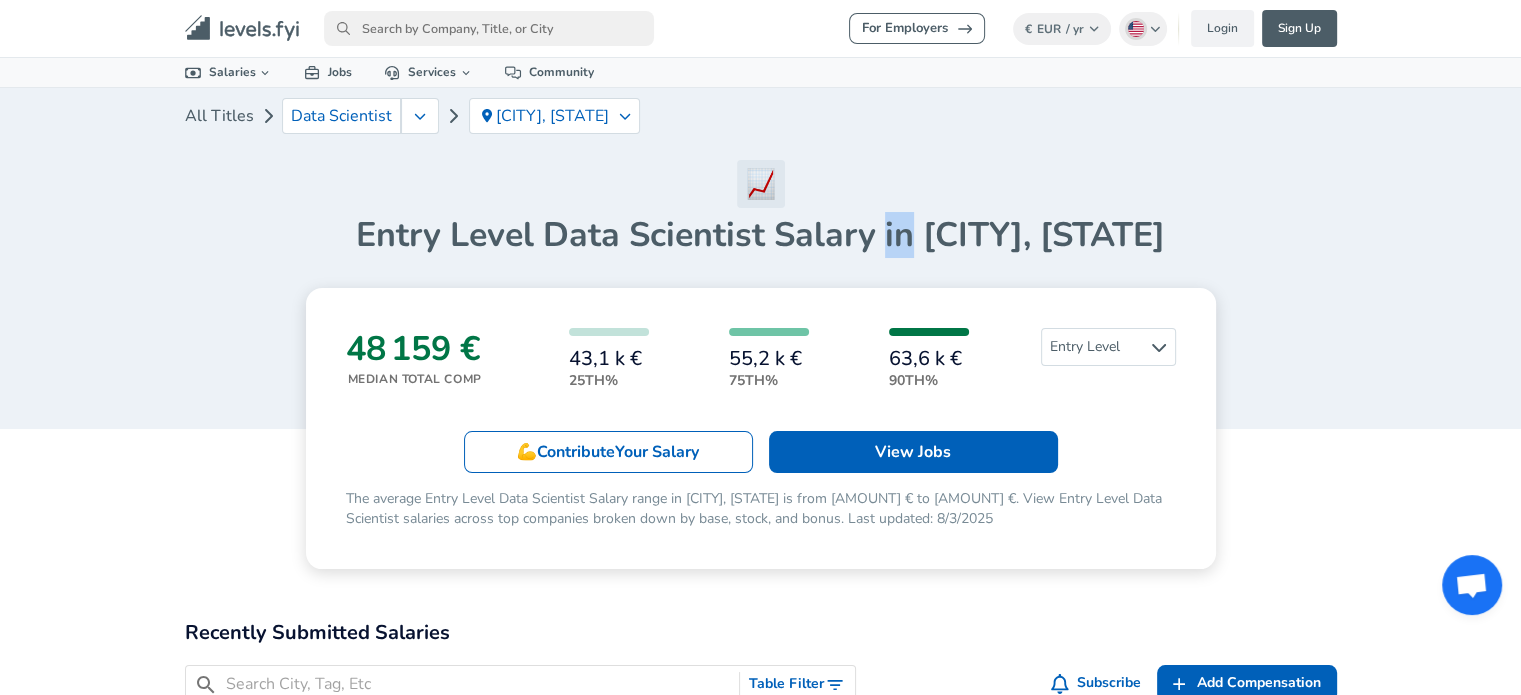 click on "Entry Level Data Scientist Salary in [CITY], [STATE]" at bounding box center [761, 235] 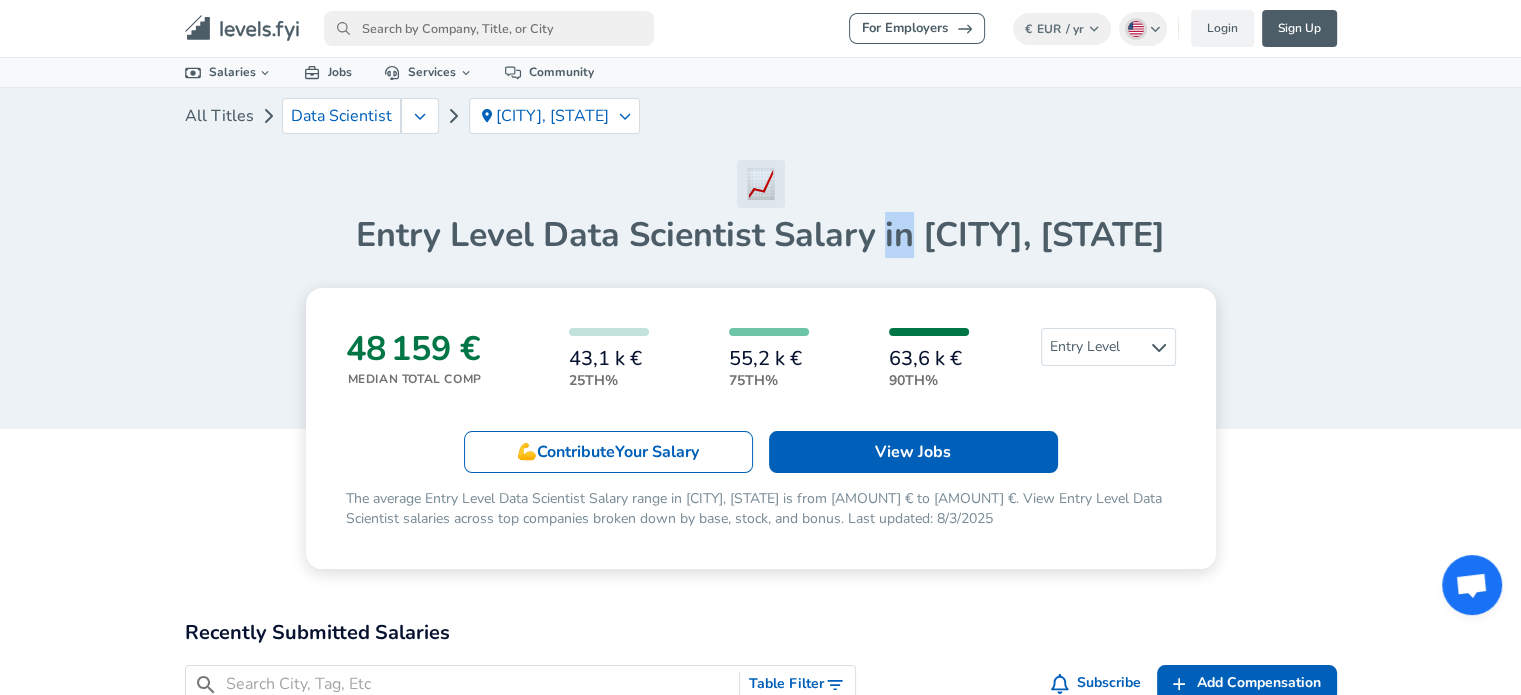 click on "Entry Level Data Scientist Salary in [CITY], [STATE]" at bounding box center [761, 235] 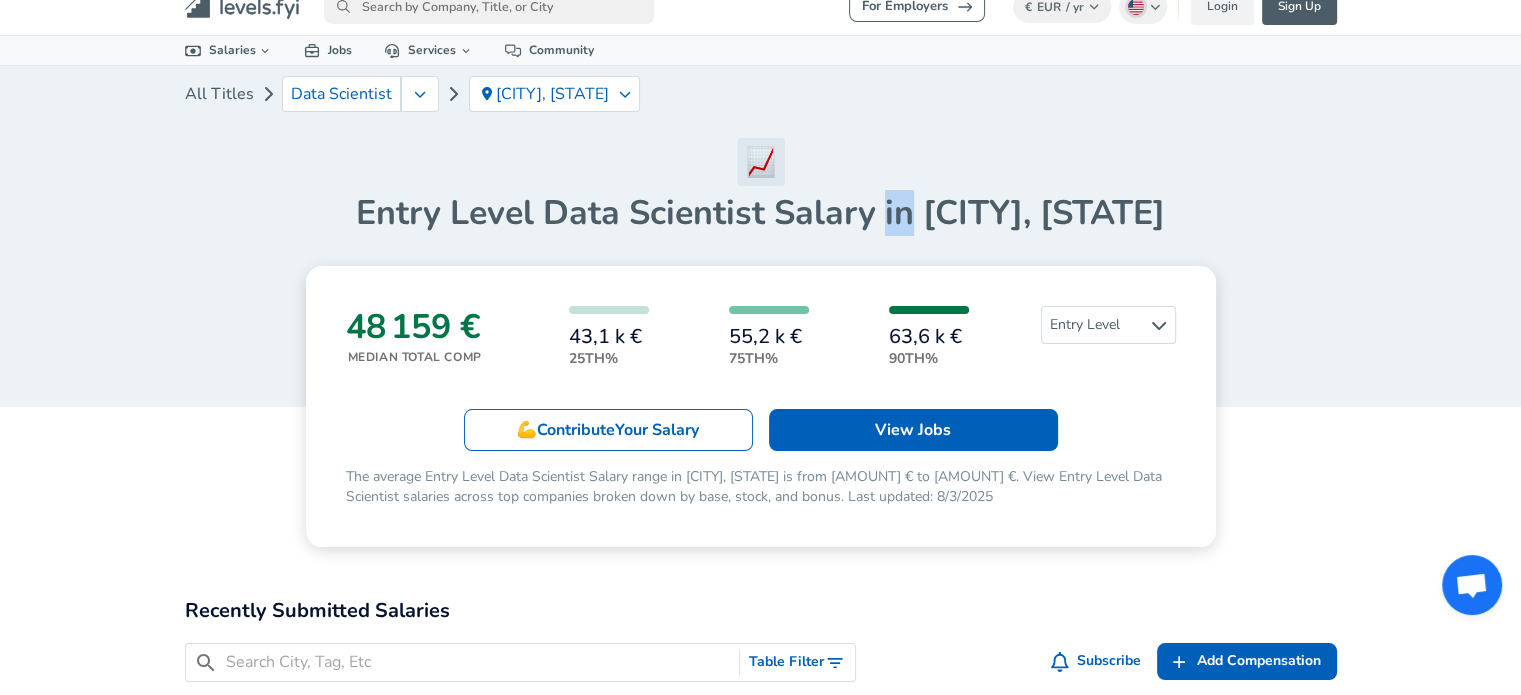 scroll, scrollTop: 23, scrollLeft: 0, axis: vertical 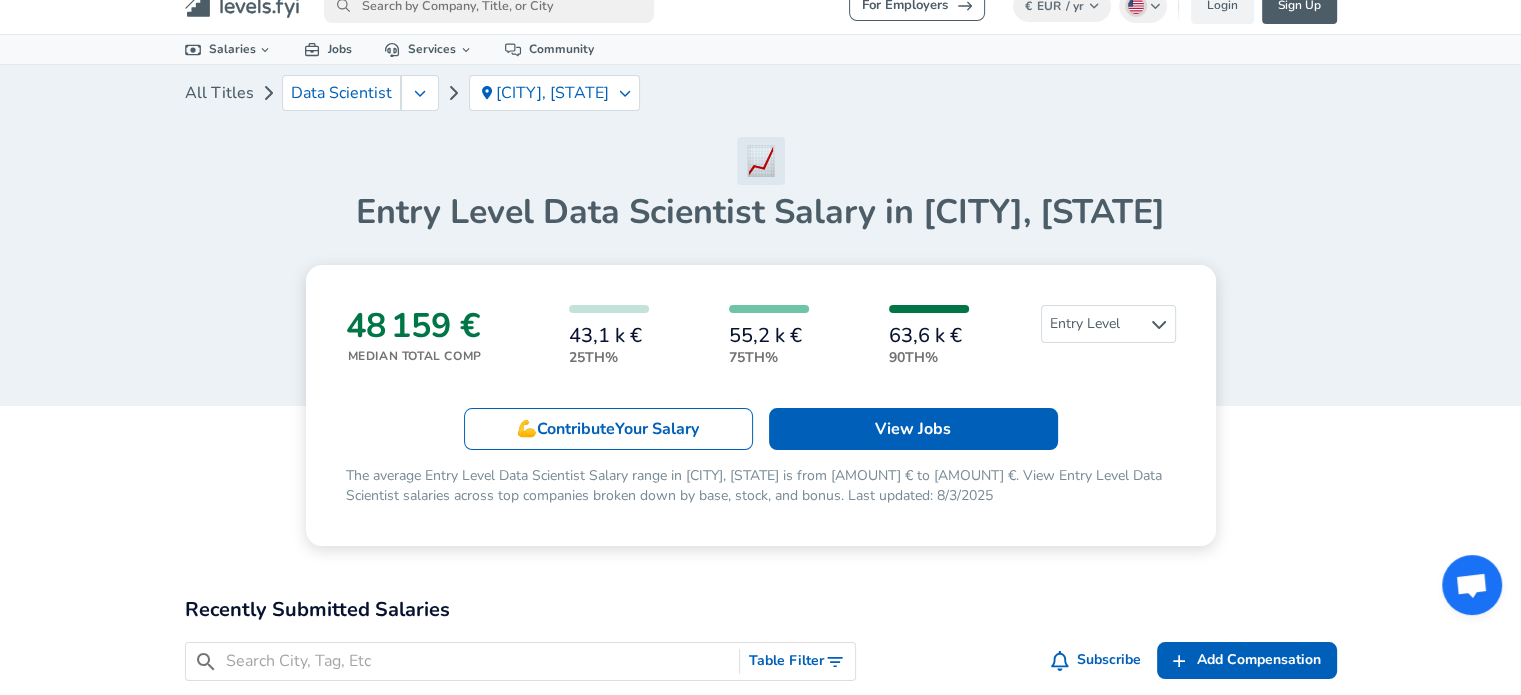 click on "Entry Level Data Scientist Salary in [CITY], [STATE]" at bounding box center [761, 212] 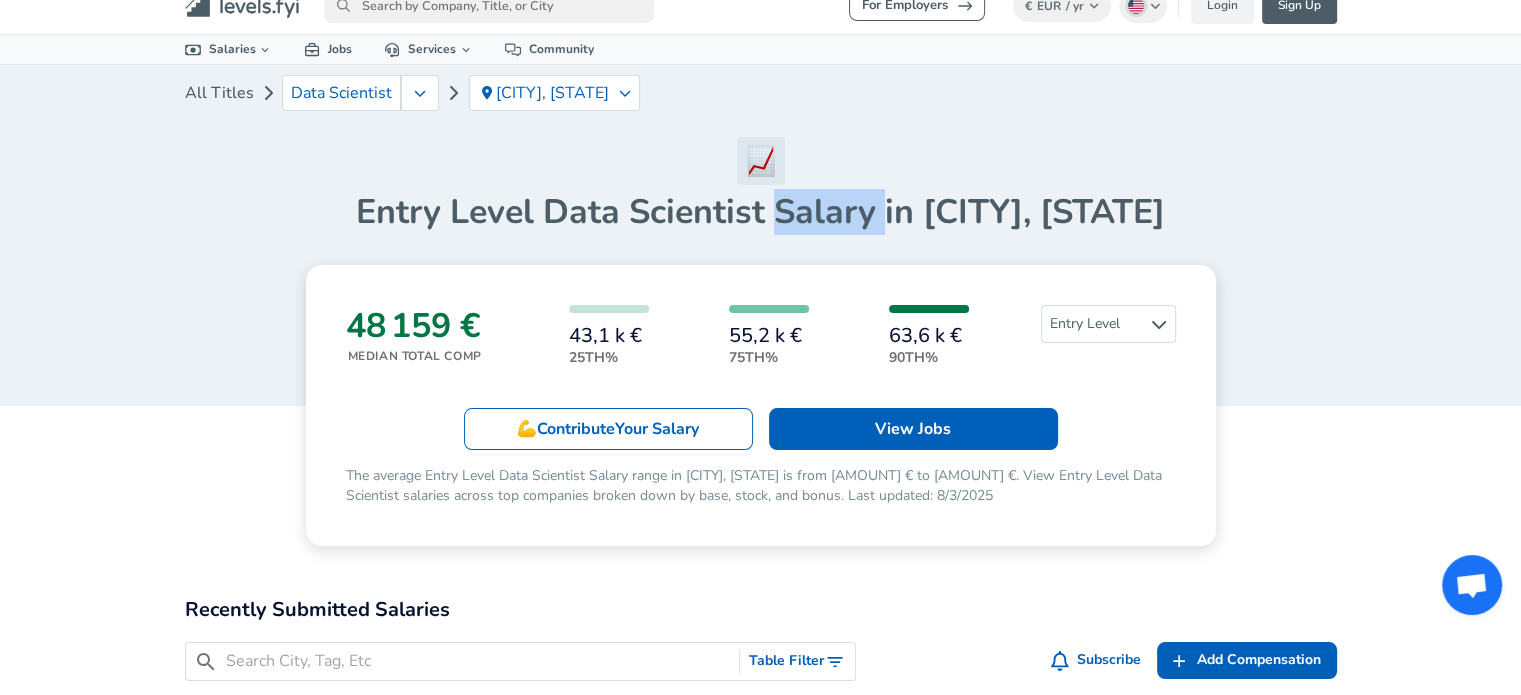 click on "Entry Level Data Scientist Salary in [CITY], [STATE]" at bounding box center [761, 212] 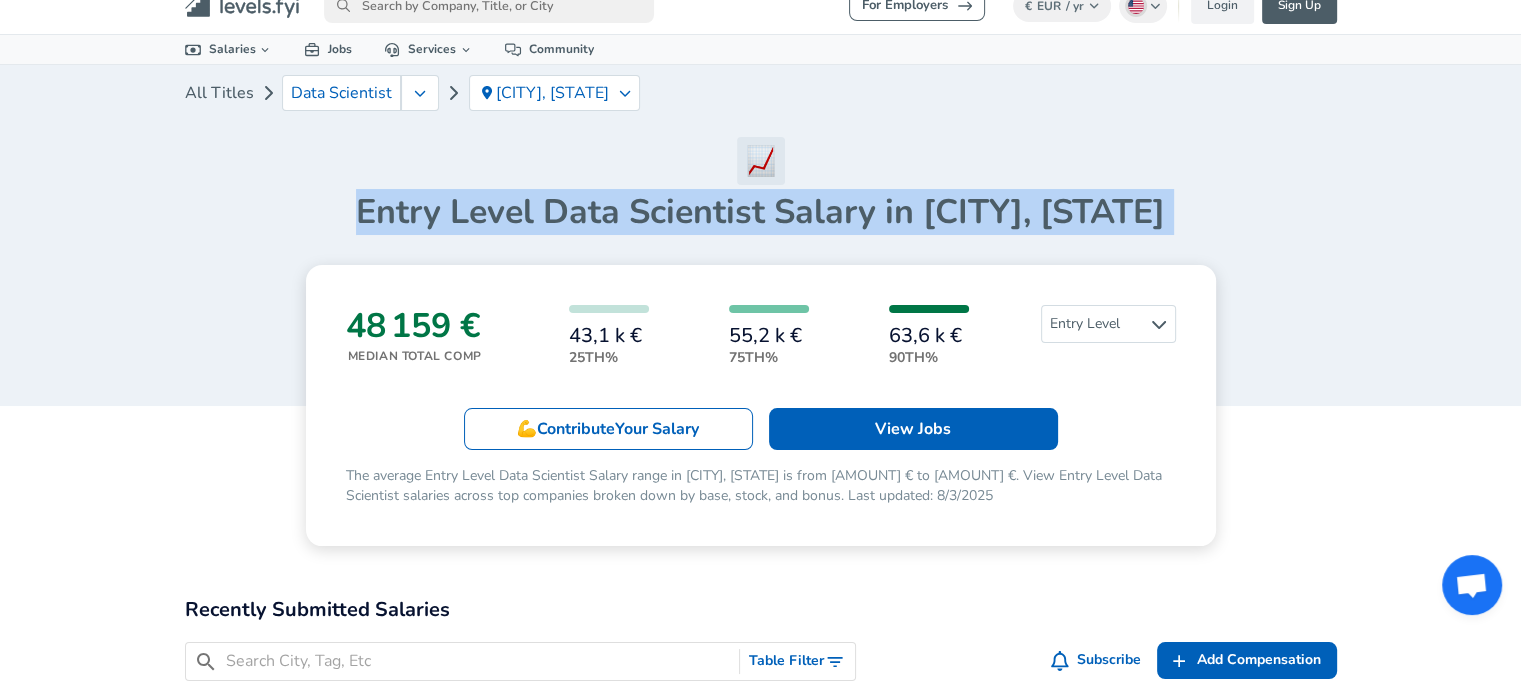 click on "Entry Level Data Scientist Salary in [CITY], [STATE]" at bounding box center [761, 212] 